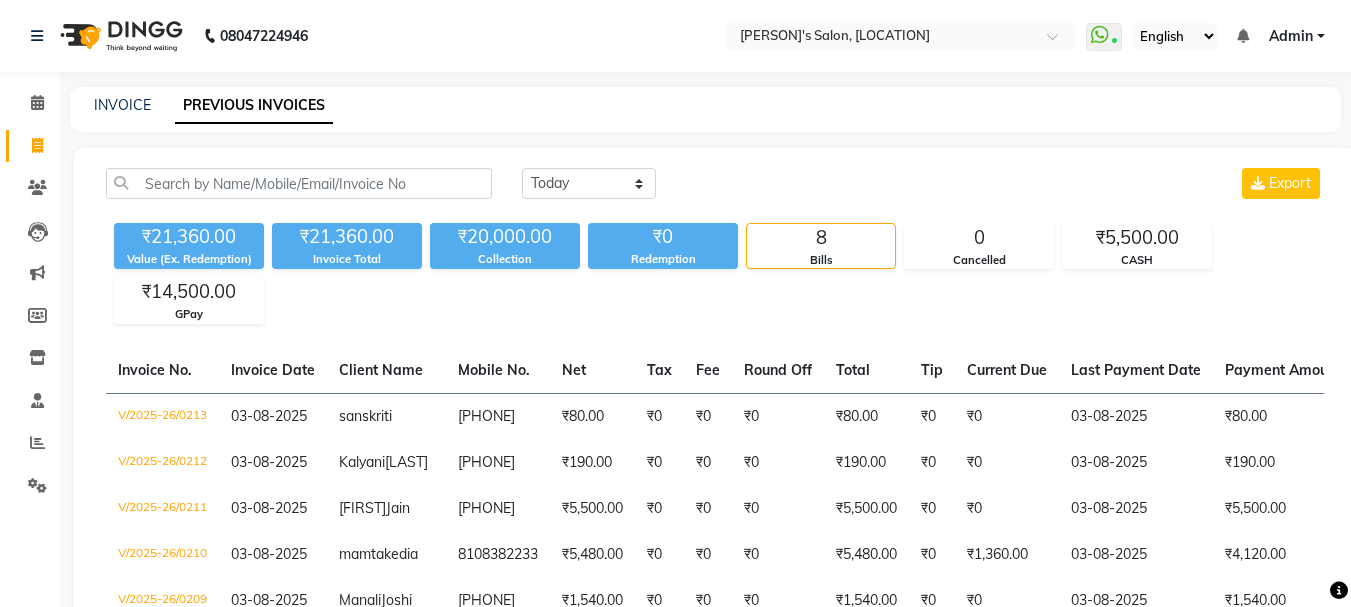 scroll, scrollTop: 0, scrollLeft: 0, axis: both 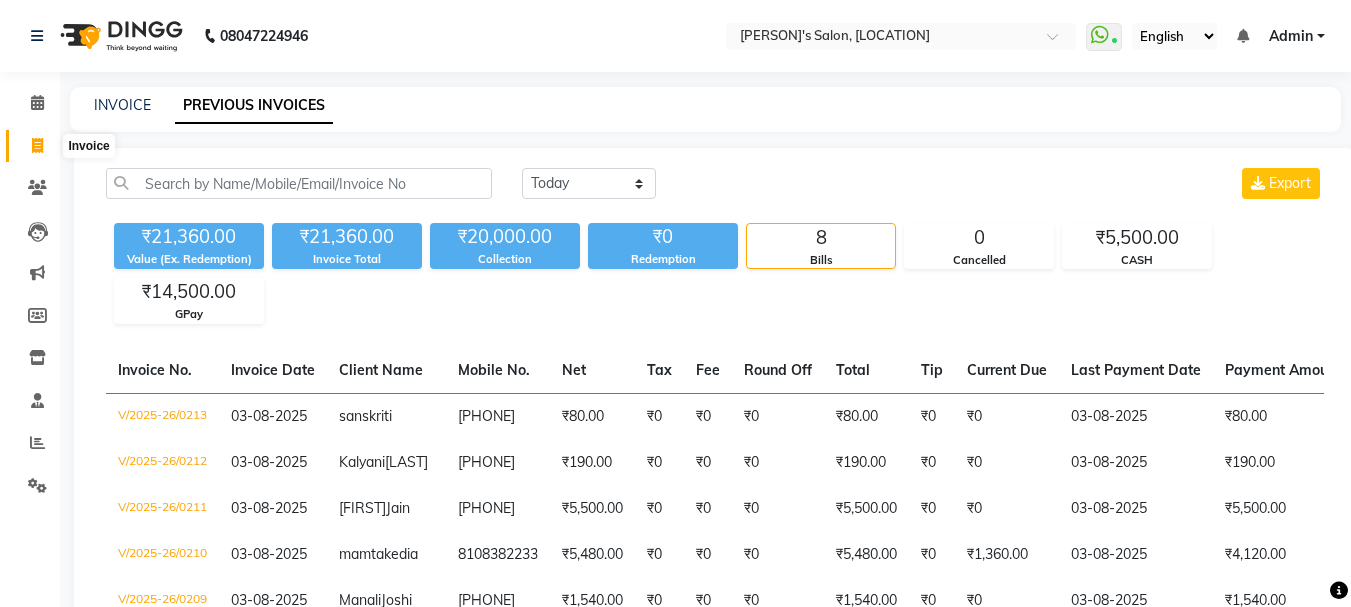 click 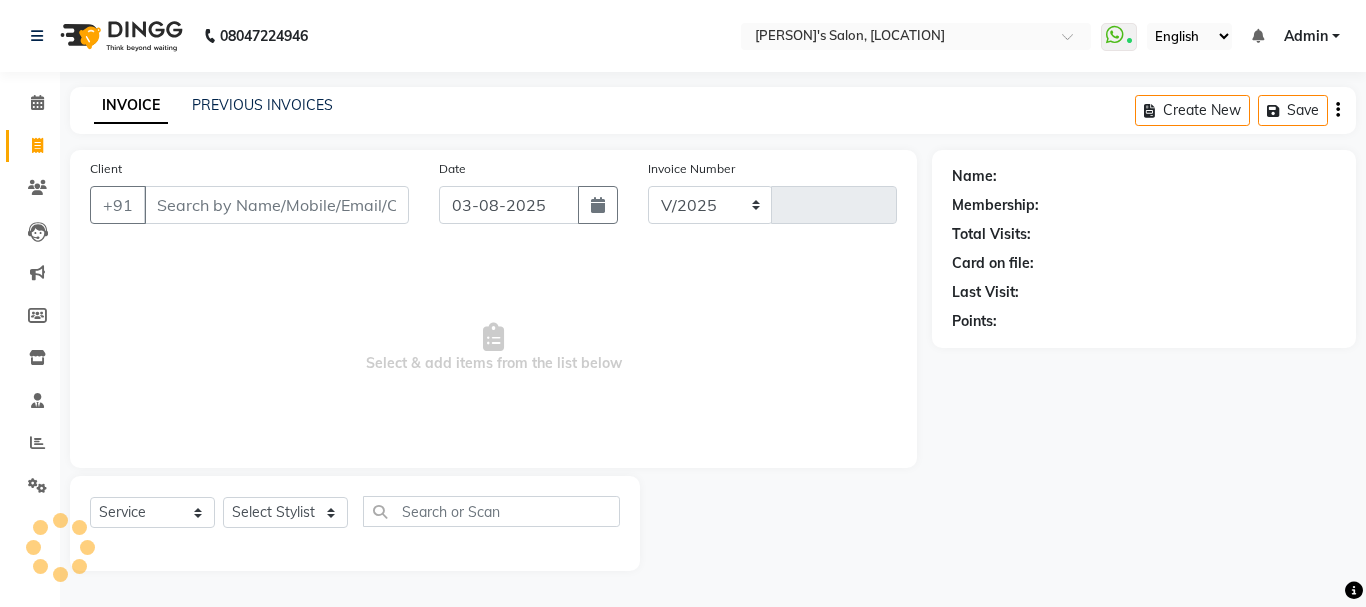 select on "716" 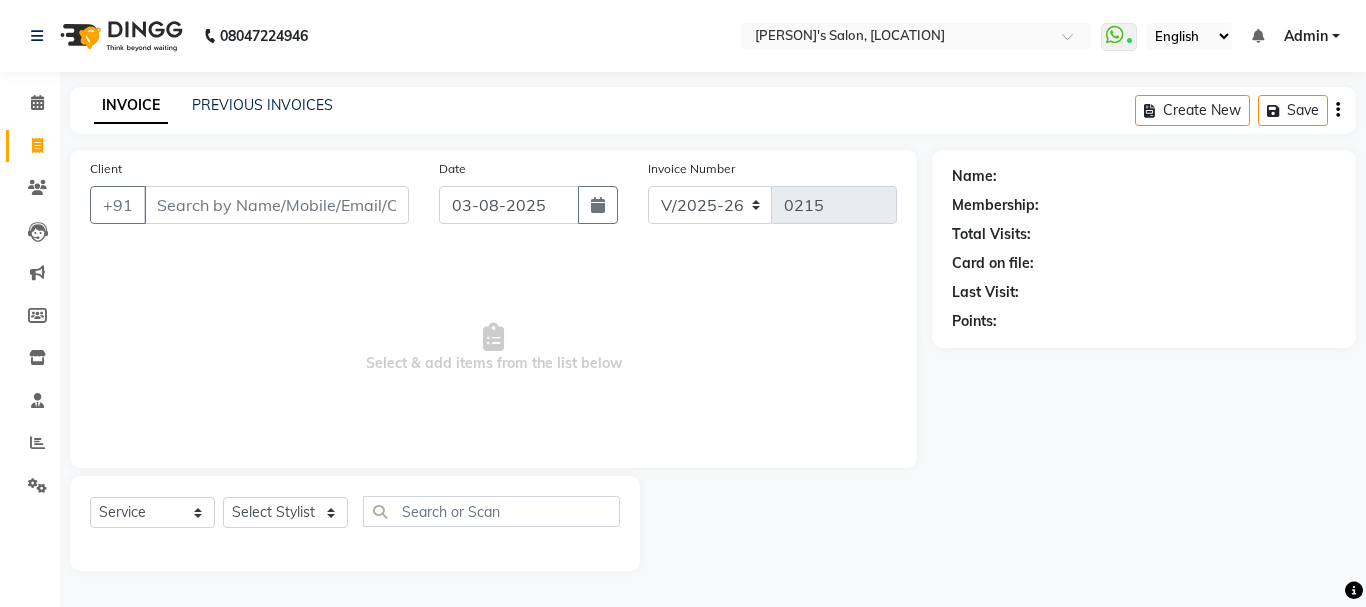 click on "Admin" at bounding box center [1306, 36] 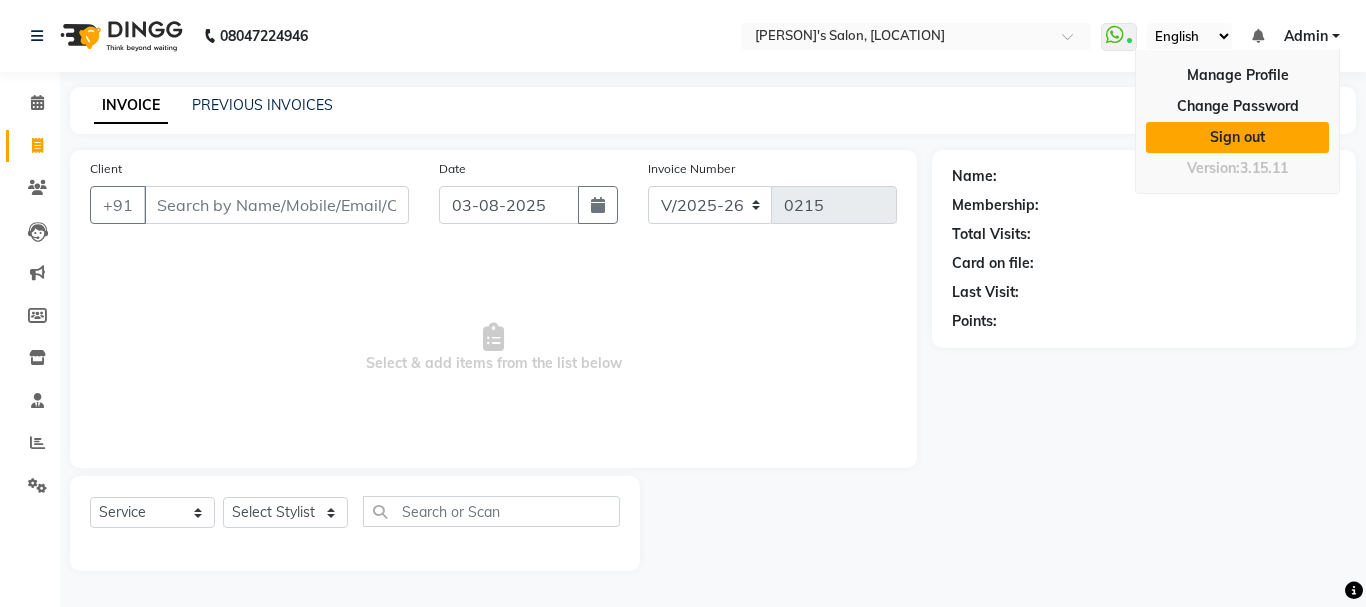 click on "Sign out" at bounding box center (1237, 137) 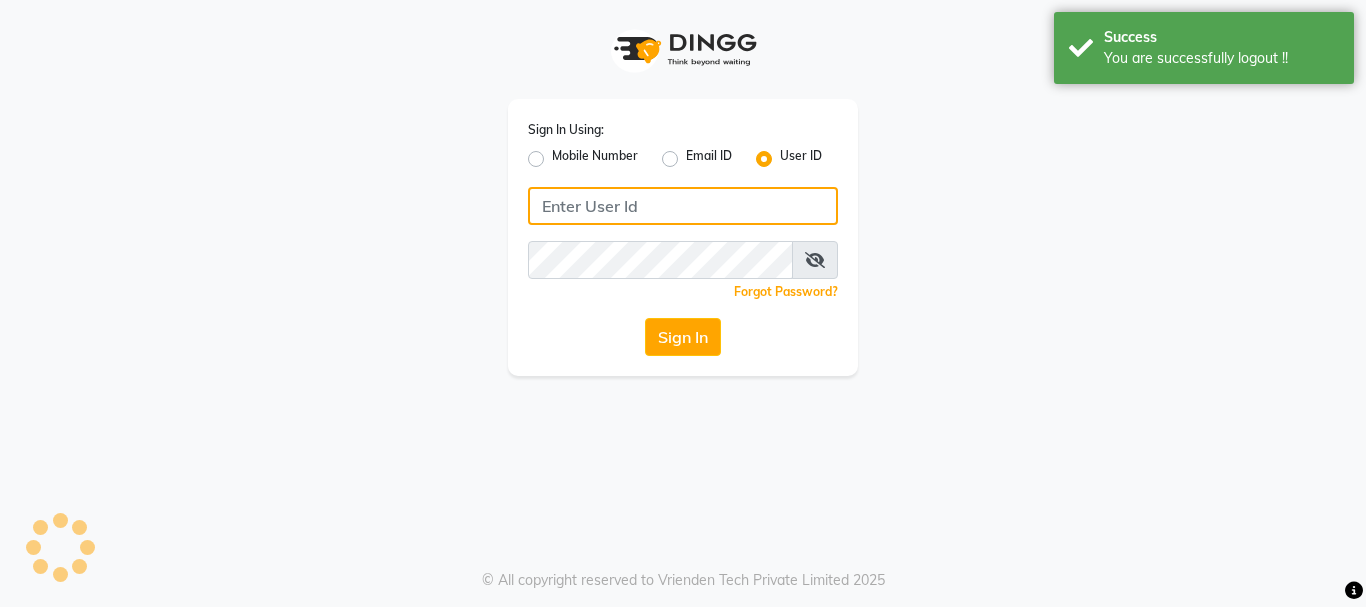 type on "8010114233" 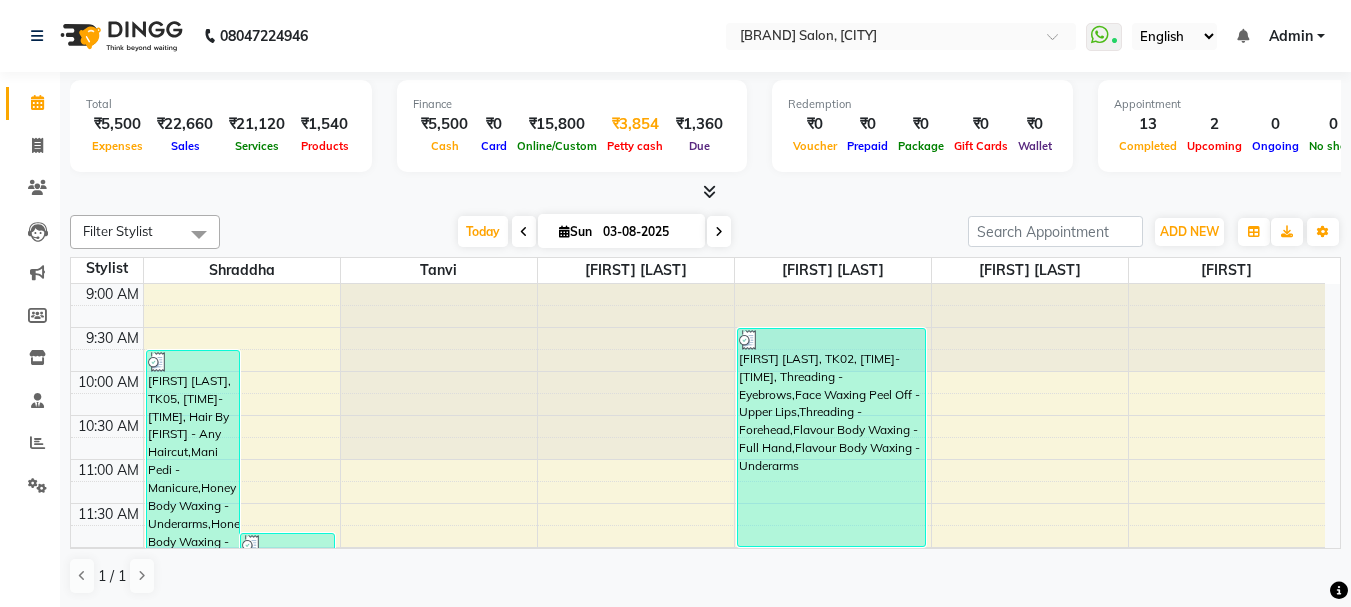 scroll, scrollTop: 0, scrollLeft: 0, axis: both 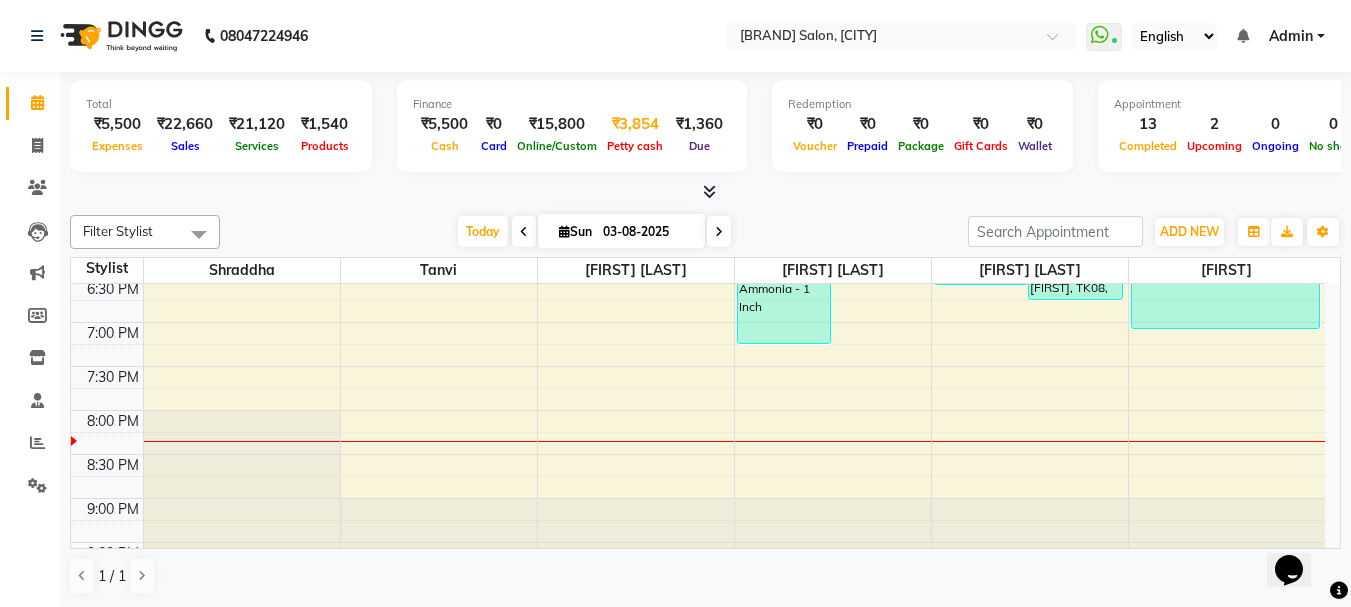 click on "₹3,854" at bounding box center (635, 124) 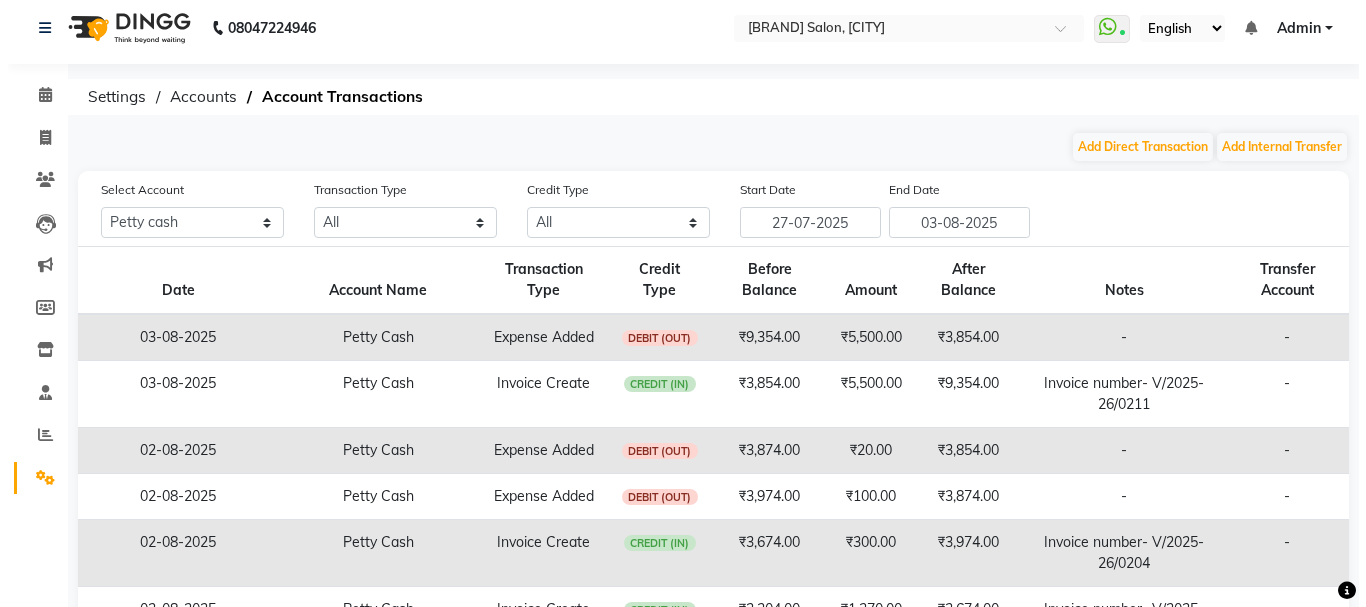 scroll, scrollTop: 0, scrollLeft: 0, axis: both 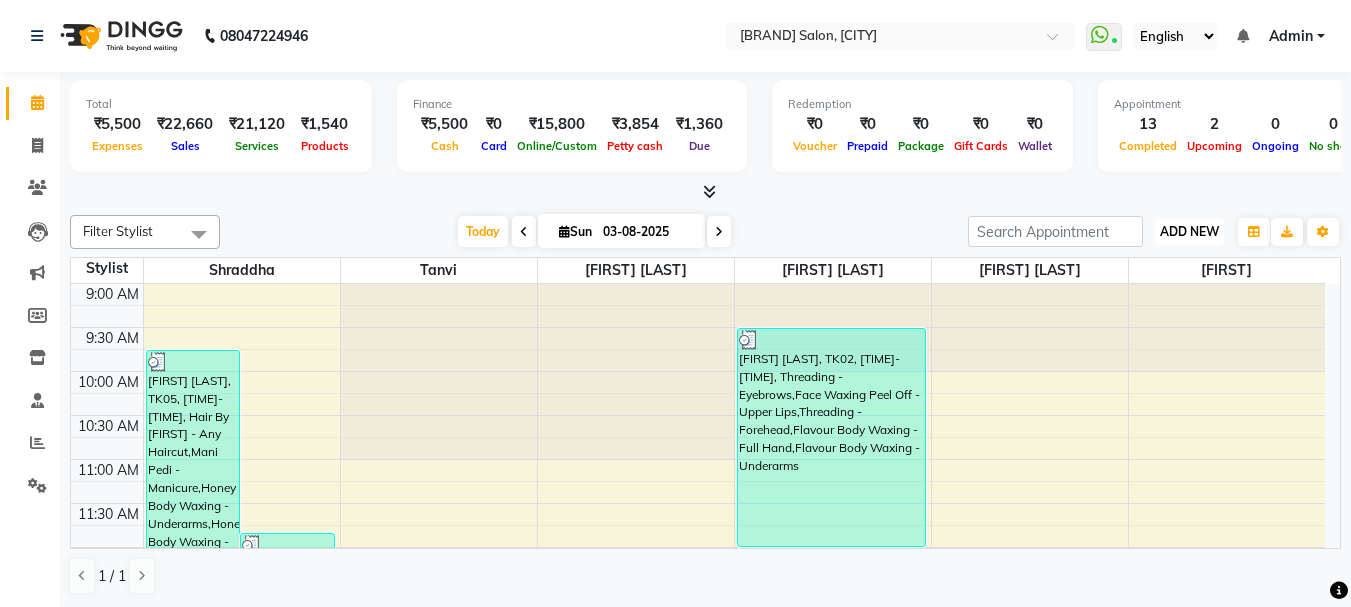 click on "ADD NEW" at bounding box center (1189, 231) 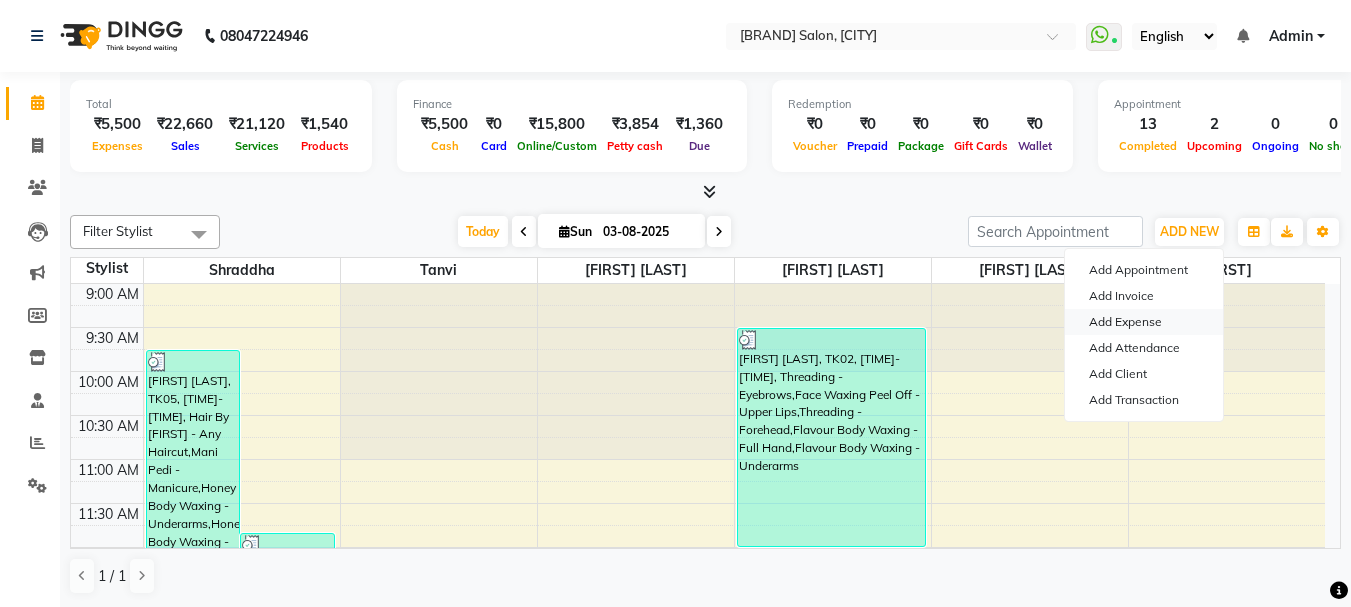 click on "Add Expense" at bounding box center (1144, 322) 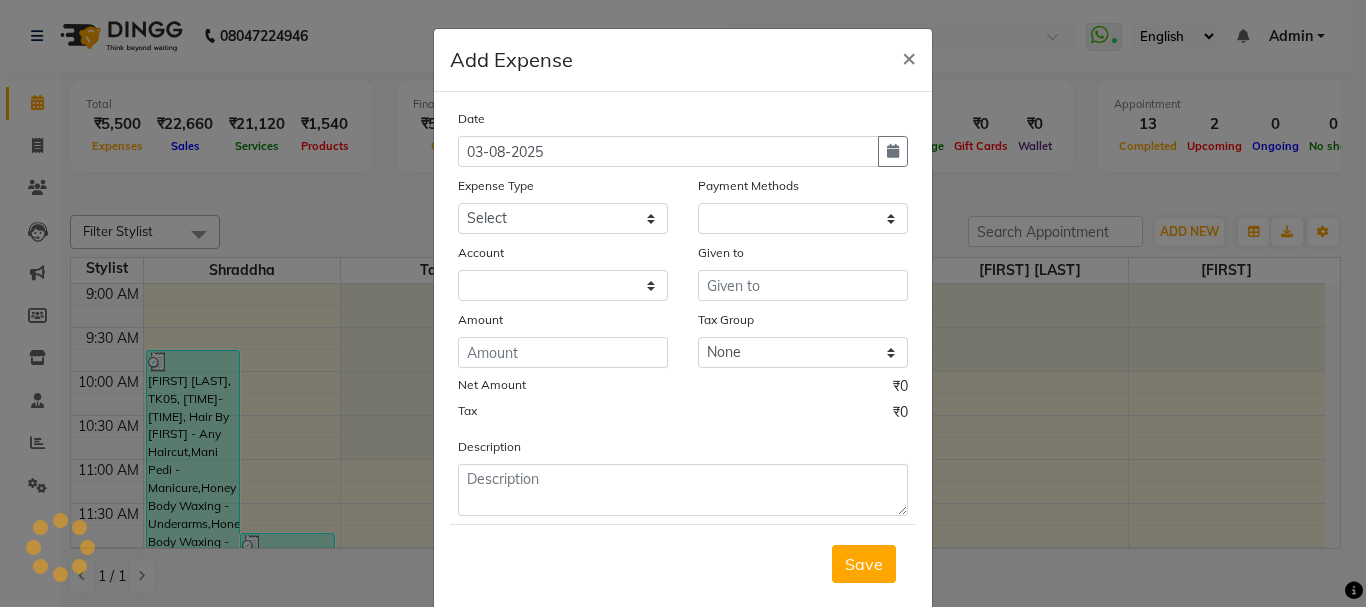 select on "1" 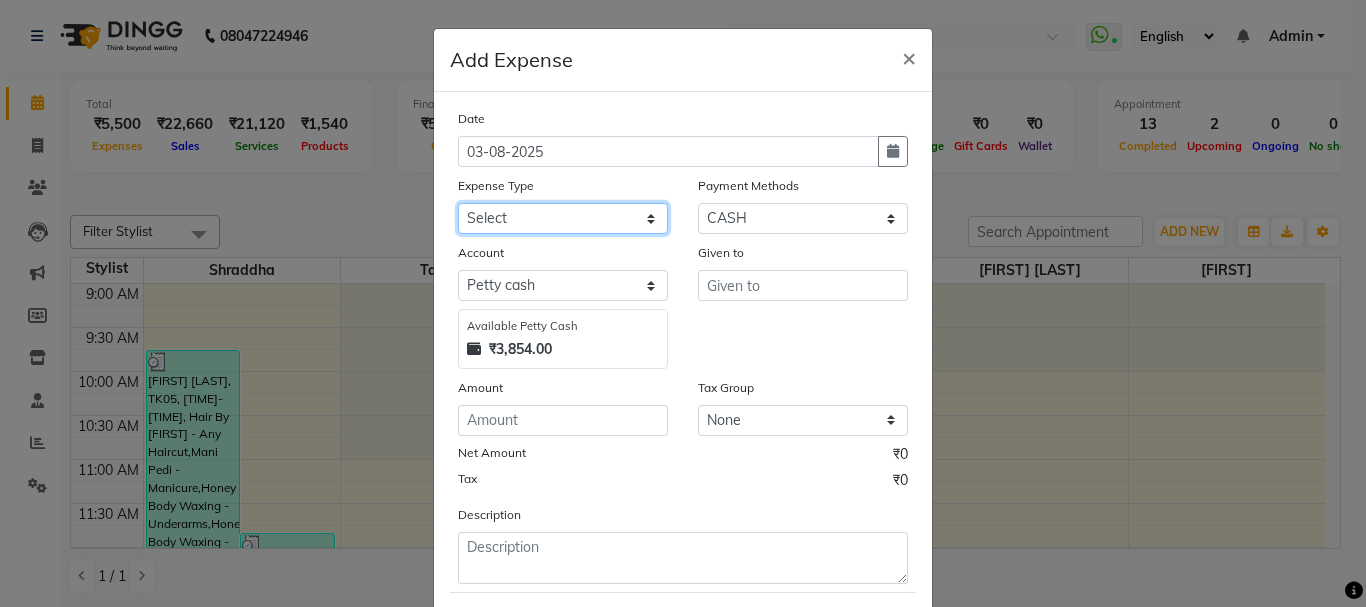 click on "Select Advance Salary Bank charges Car maintenance  Cash transfer to bank Cash transfer to hub Client Snacks Clinical charges Equipment Fuel Govt fee Incentive Insurance International purchase Loan Repayment Maintenance Marketing Miscellaneous MRA Other Pantry Product Rent Salary Staff Snacks Tax Tea & Refreshment Utilities" 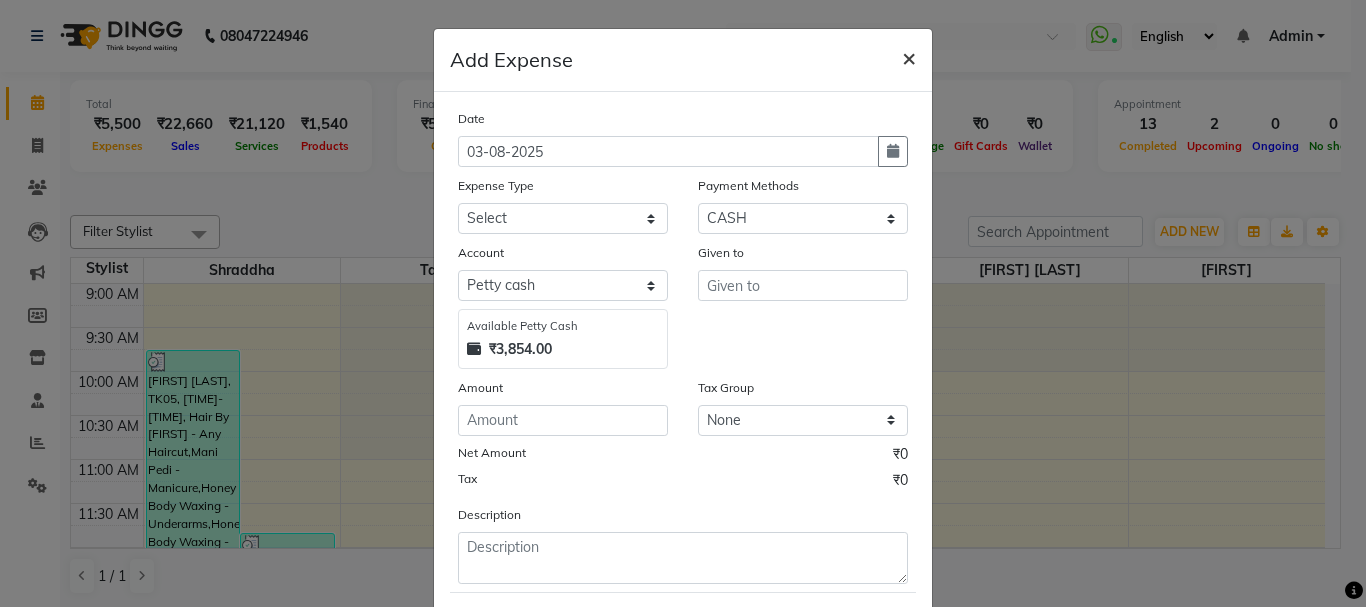 click on "×" 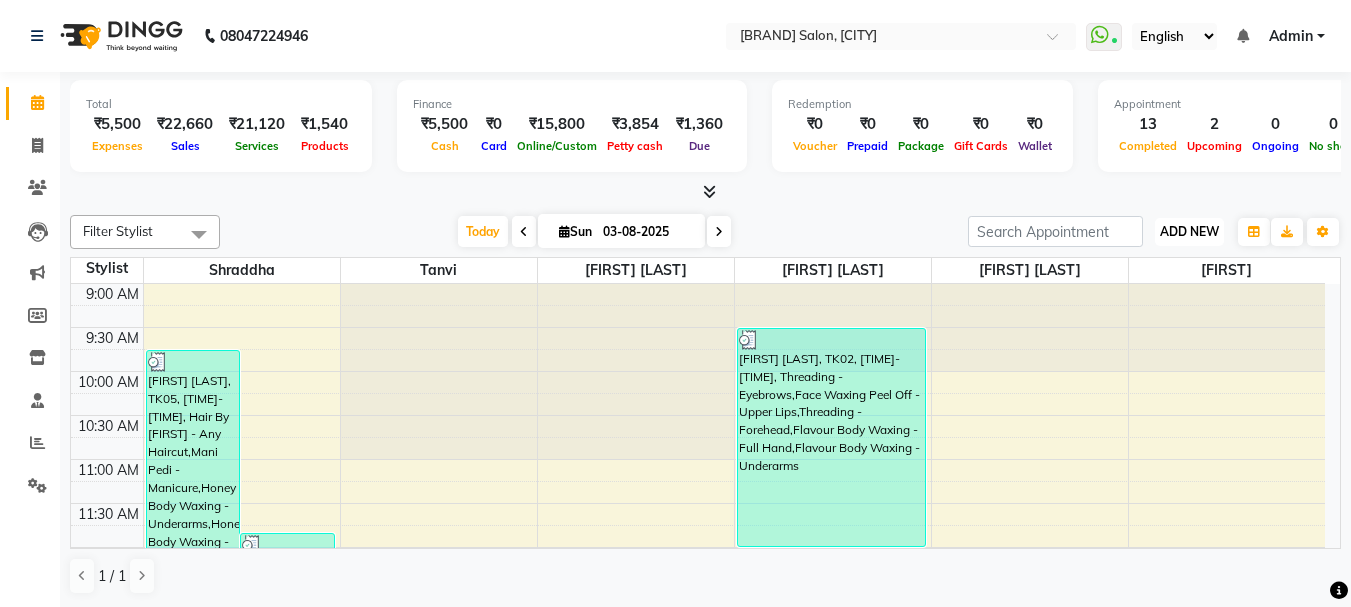 click on "ADD NEW" at bounding box center [1189, 231] 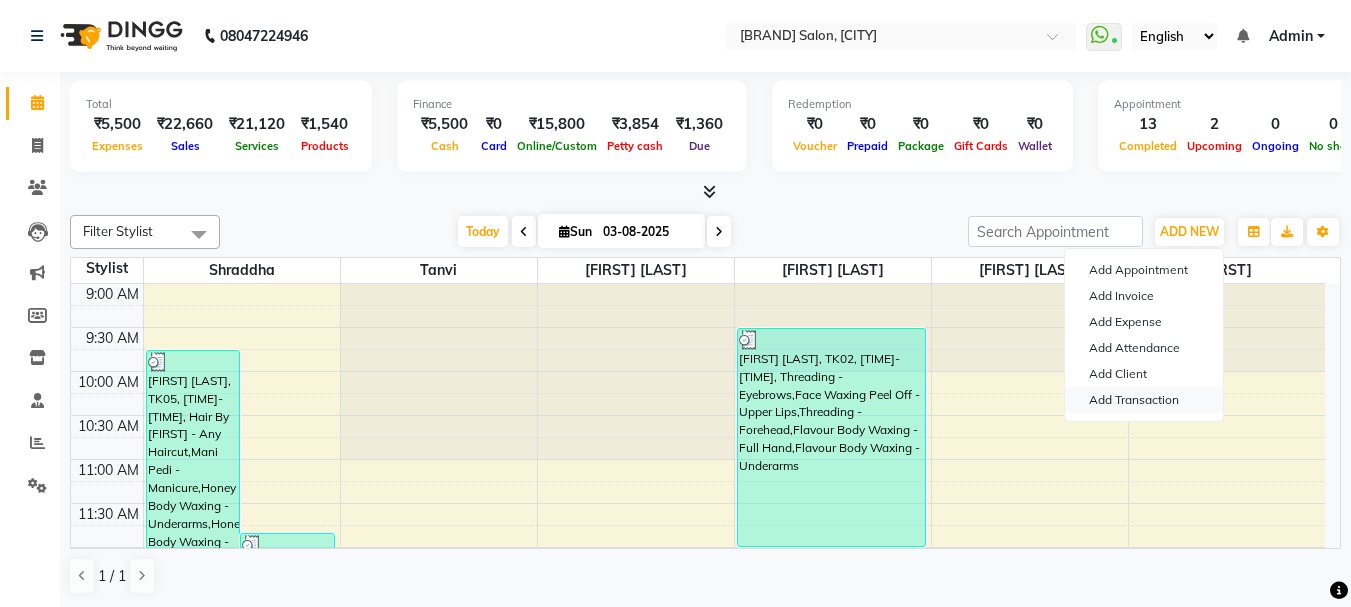 click on "Add Transaction" at bounding box center [1144, 400] 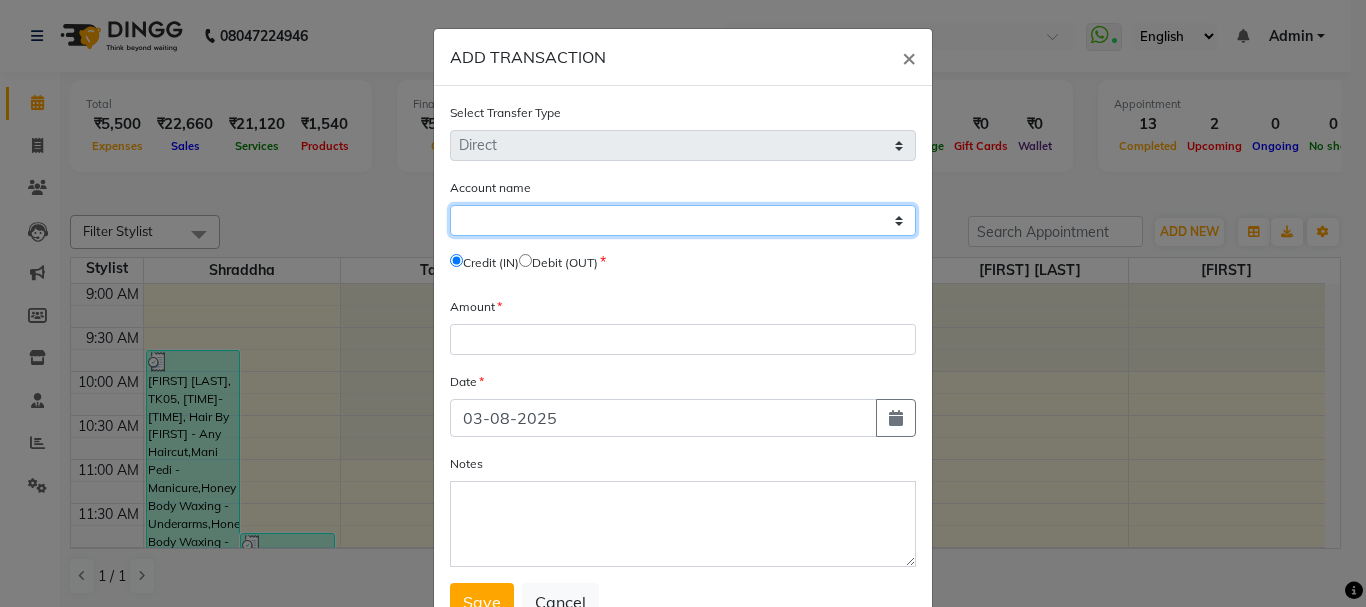drag, startPoint x: 562, startPoint y: 222, endPoint x: 551, endPoint y: 235, distance: 17.029387 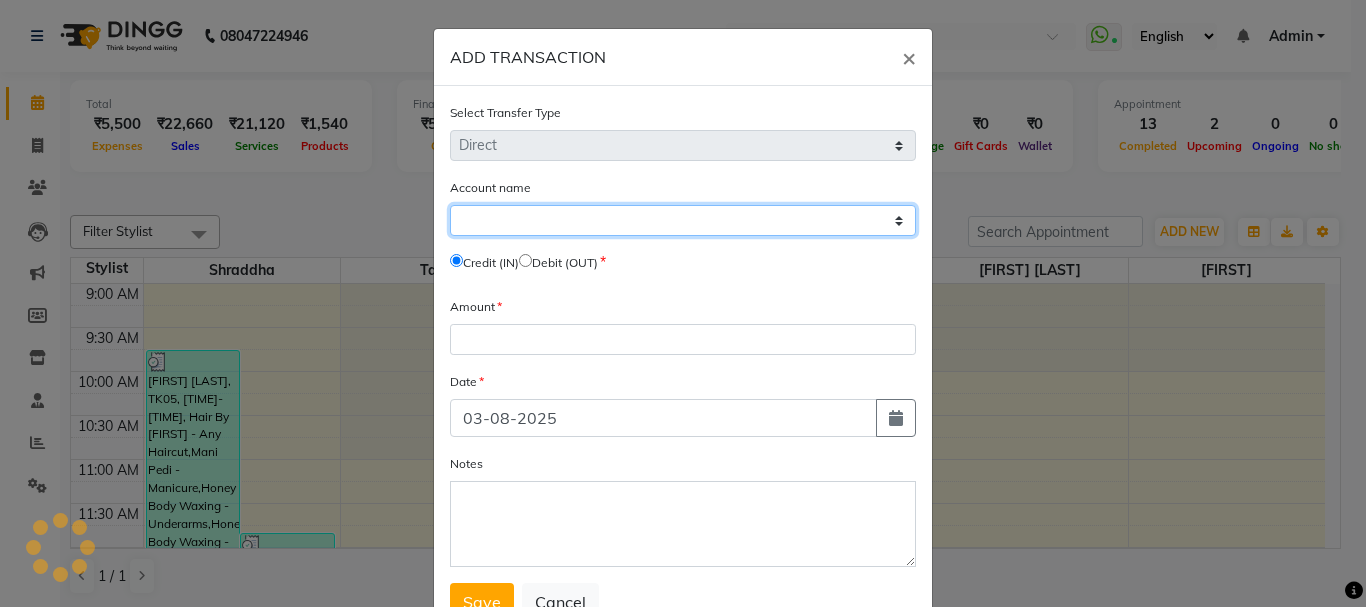 select on "2163" 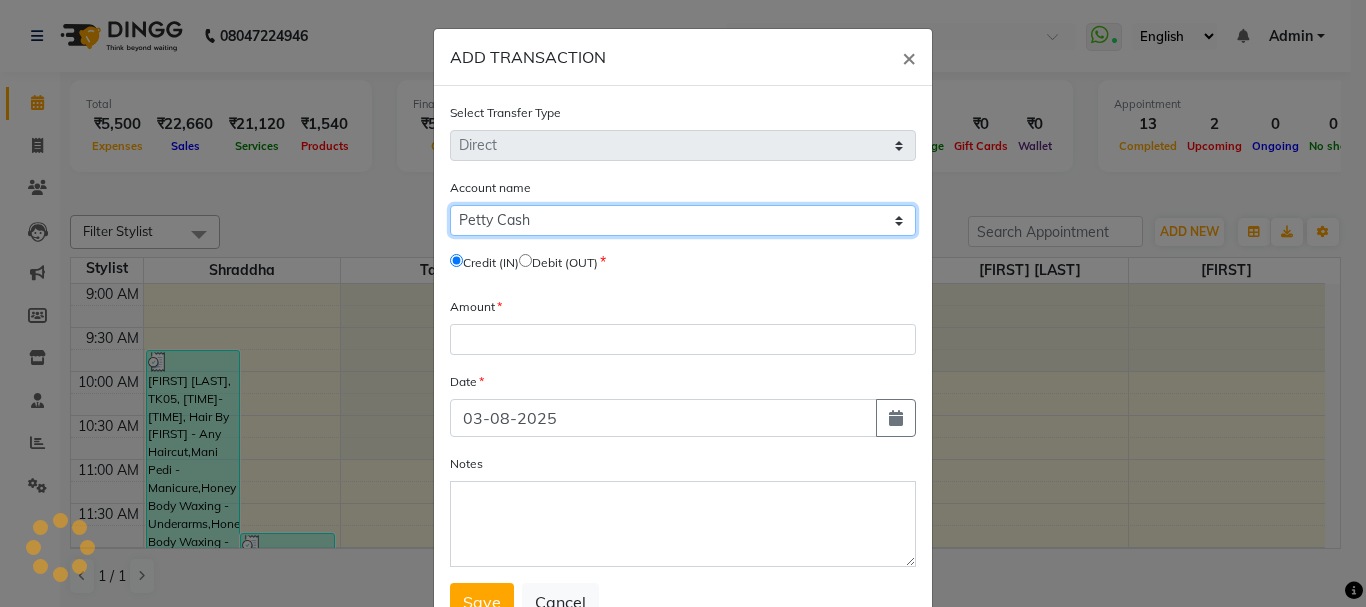 click on "Select Default Account Petty Cash" 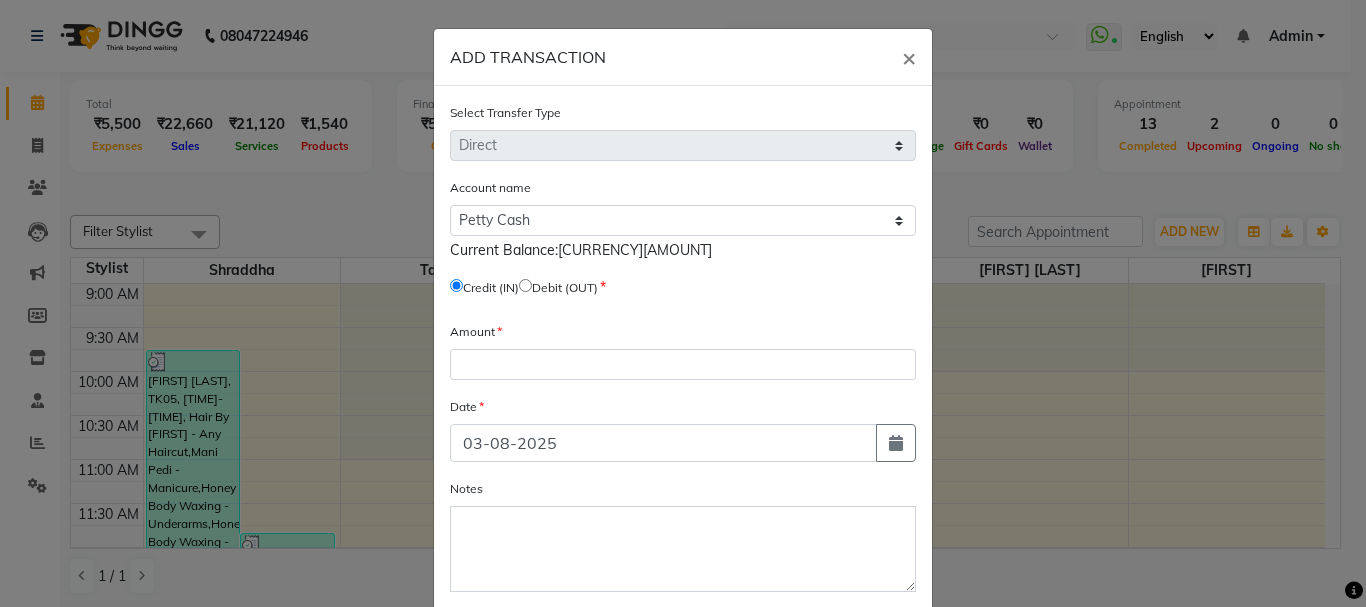 click 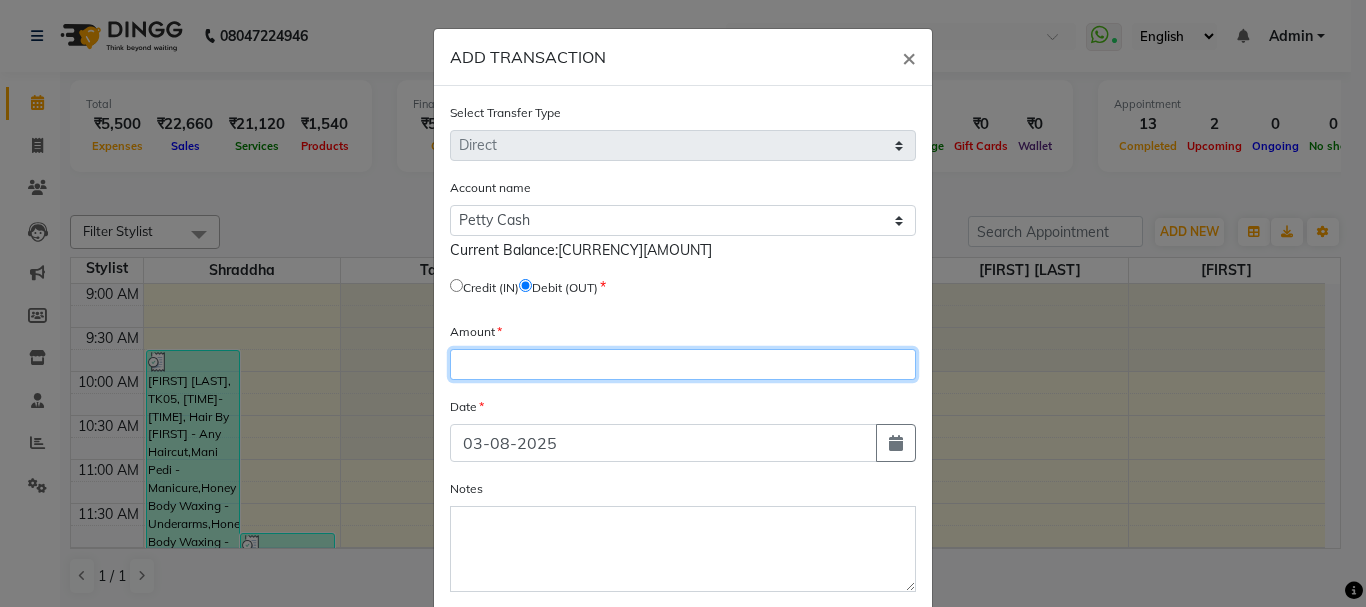 click 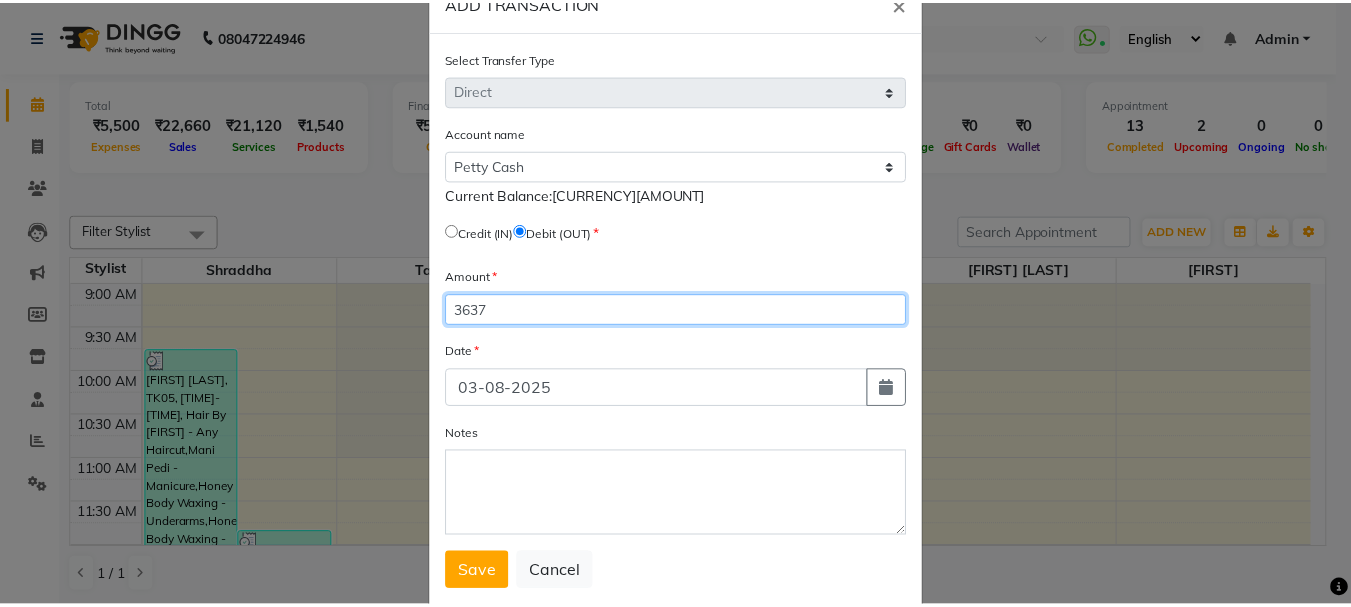 scroll, scrollTop: 100, scrollLeft: 0, axis: vertical 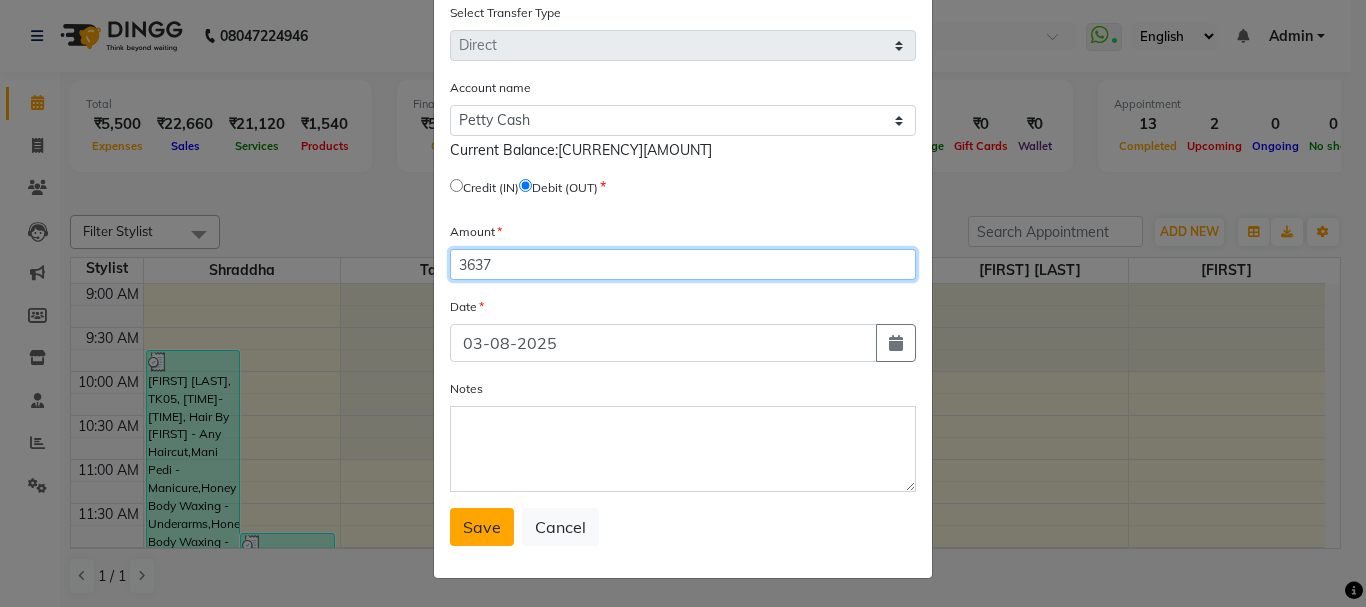 type on "3637" 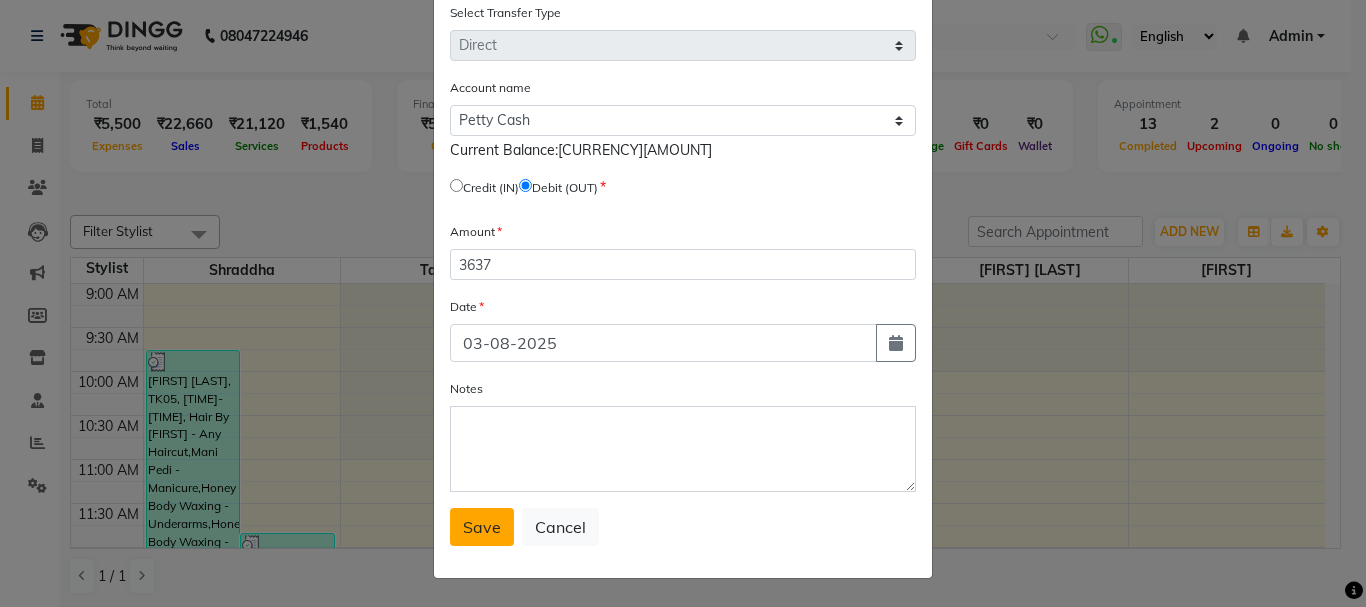 click on "Save" at bounding box center [482, 527] 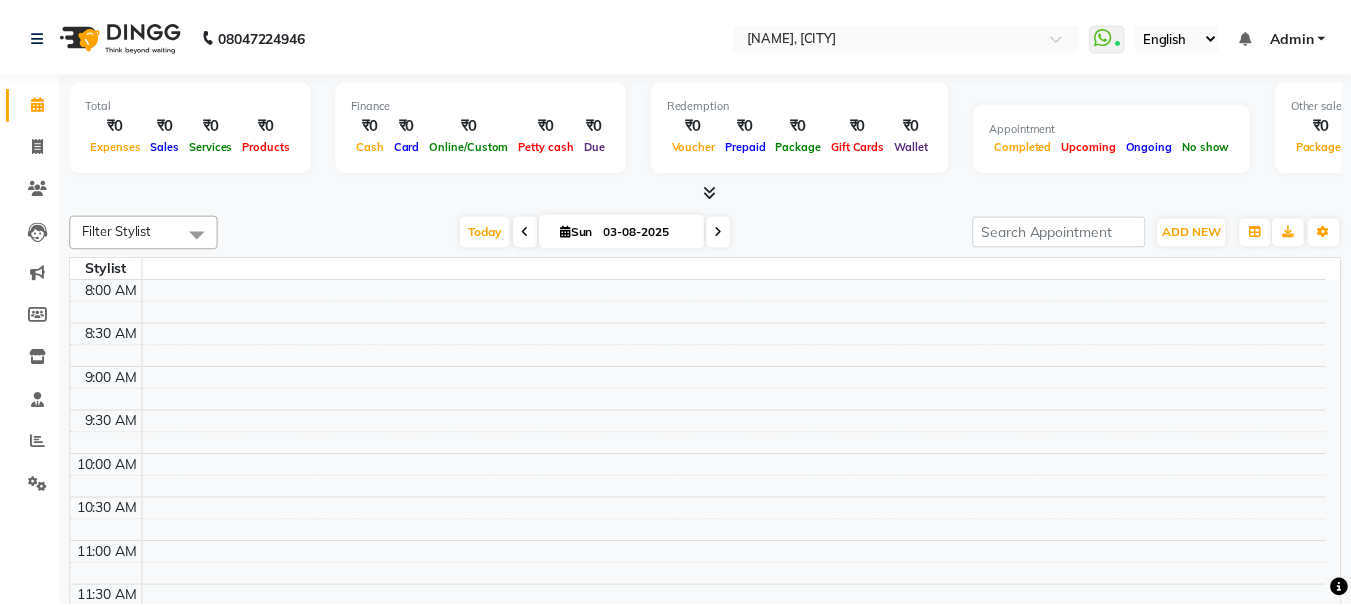 scroll, scrollTop: 0, scrollLeft: 0, axis: both 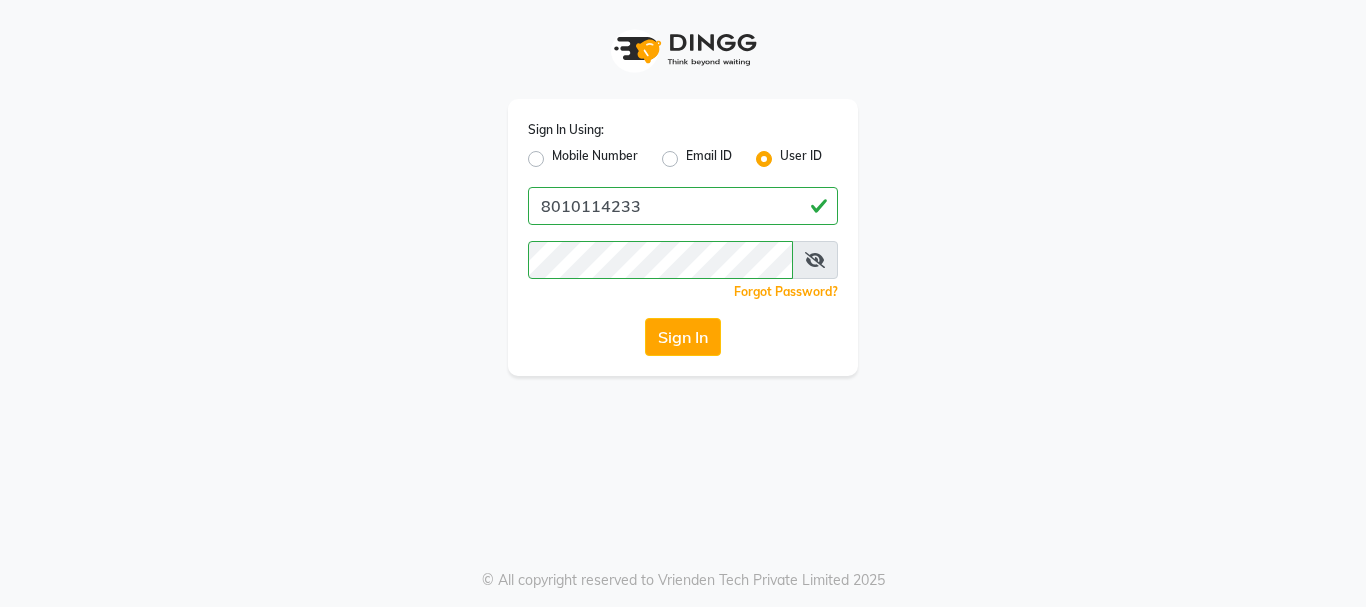 click on "Sign In Using: Mobile Number Email ID User ID 8010114233  Remember me Forgot Password?  Sign In" 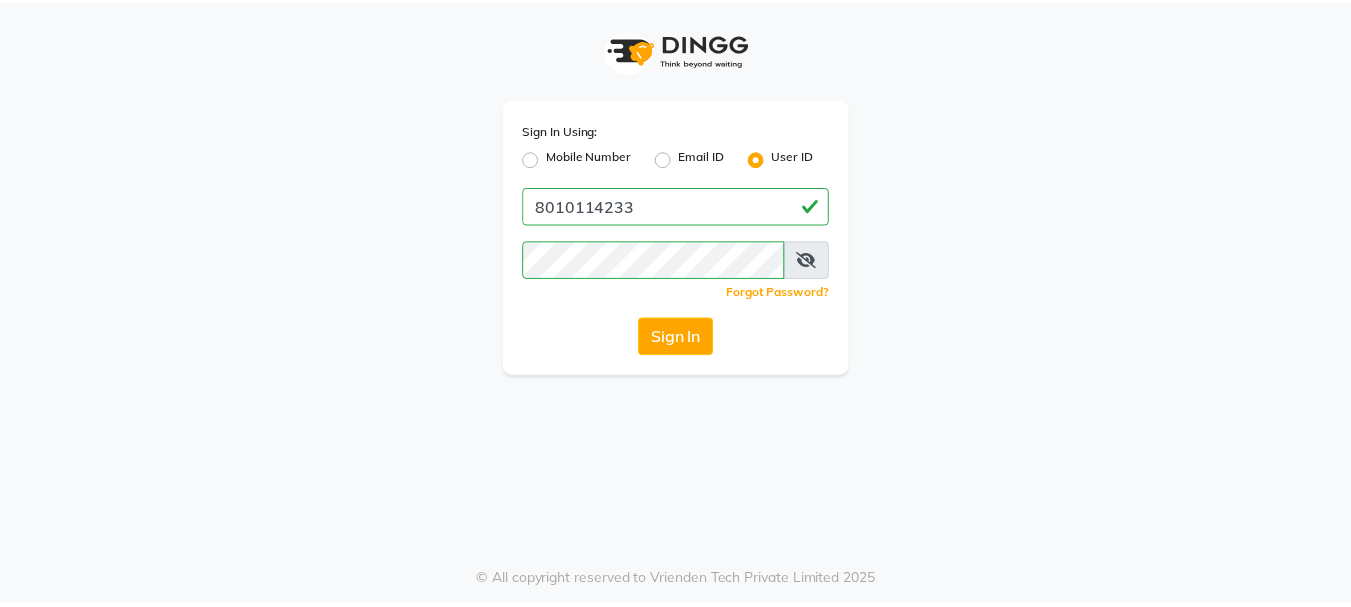 scroll, scrollTop: 0, scrollLeft: 0, axis: both 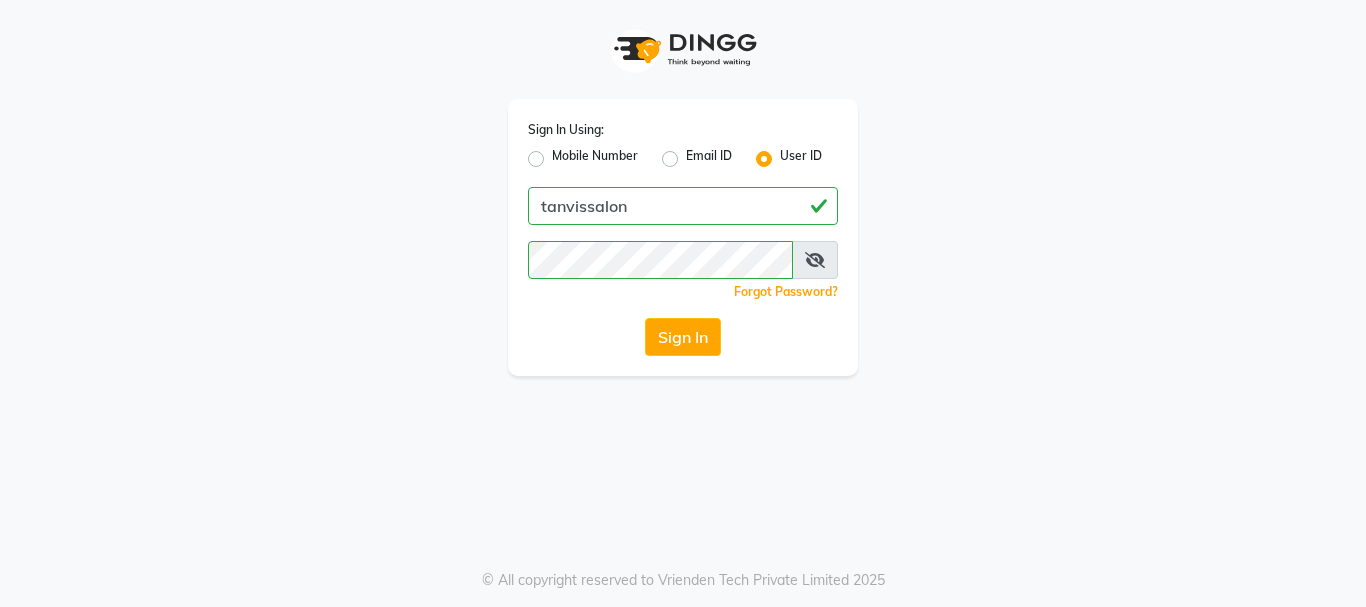 type on "tanvissalon" 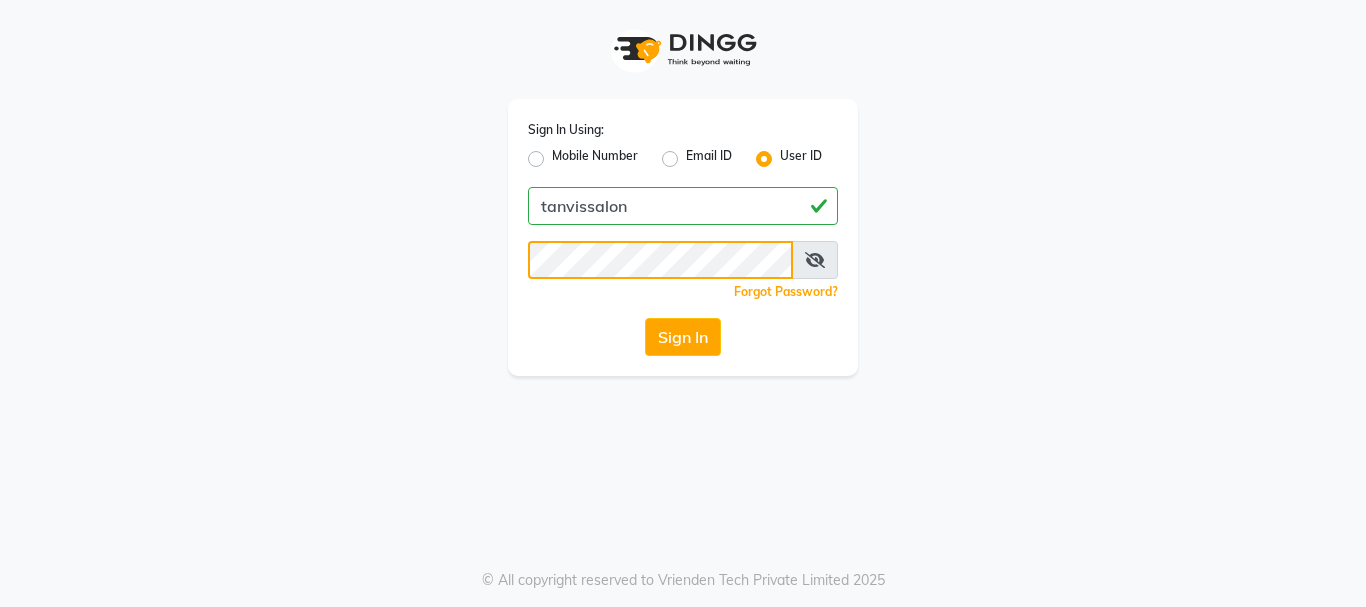 click on "Sign In Using: Mobile Number Email ID User ID tanvissalon  Remember me Forgot Password?  Sign In" 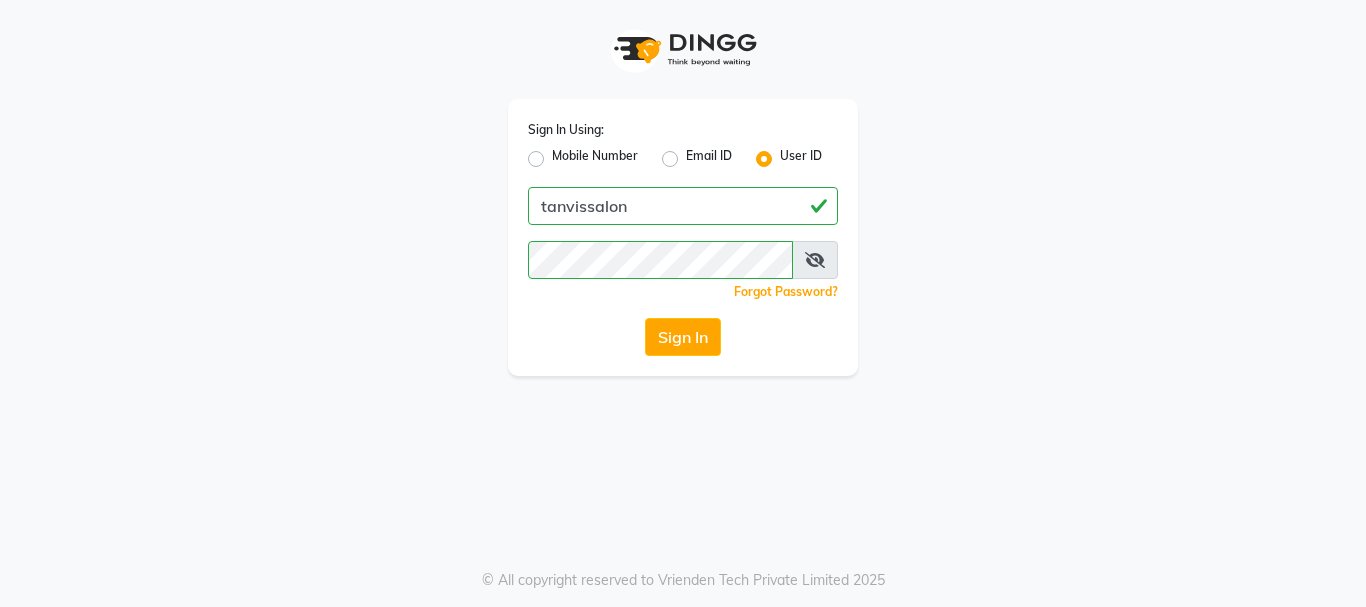 click on "Sign In Using: Mobile Number Email ID User ID tanvissalon  Remember me Forgot Password?  Sign In" 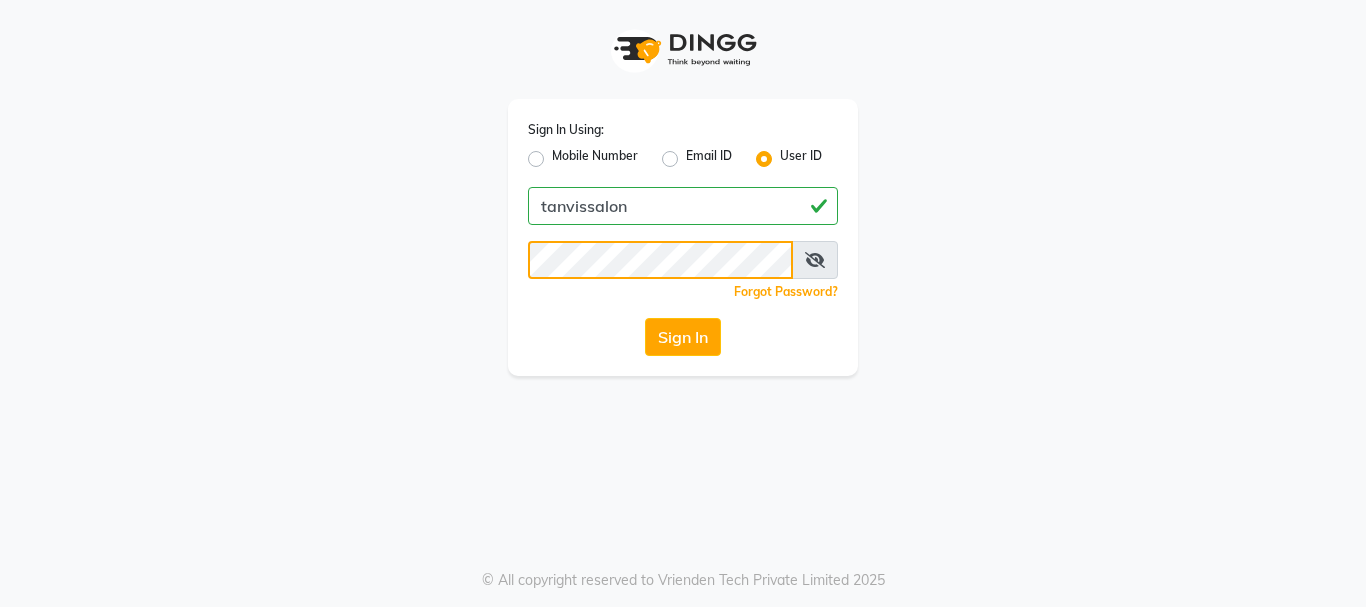 click on "Sign In Using: Mobile Number Email ID User ID tanvissalon  Remember me Forgot Password?  Sign In" 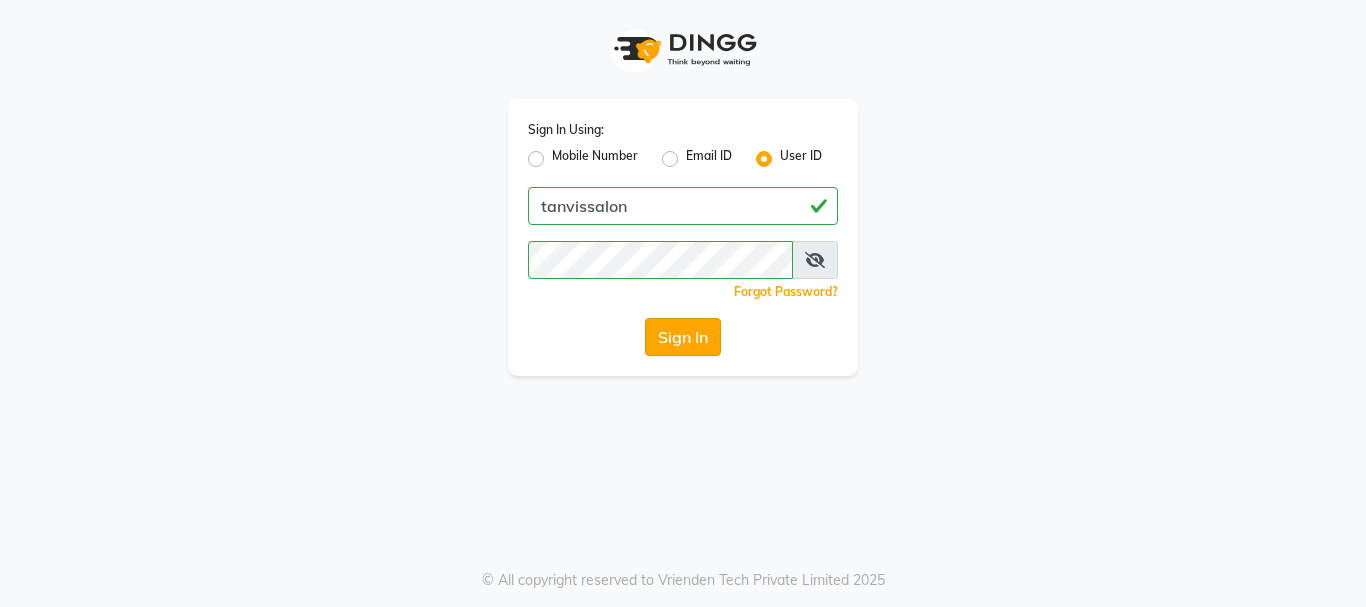 click on "Sign In" 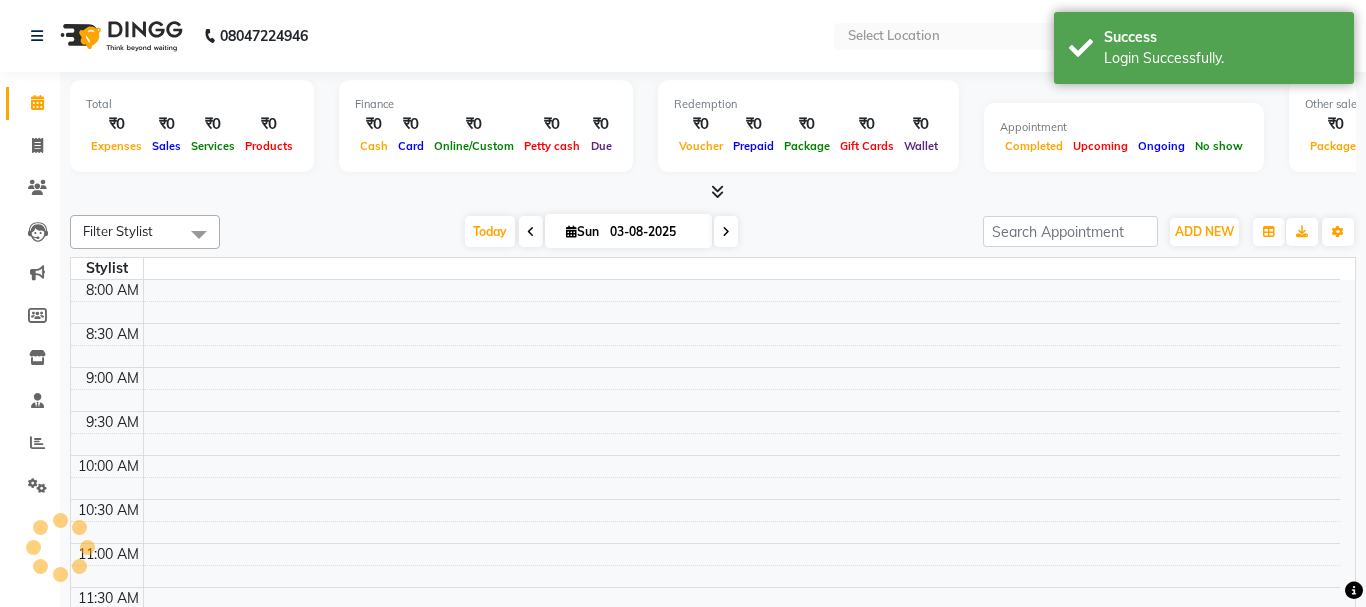 select on "en" 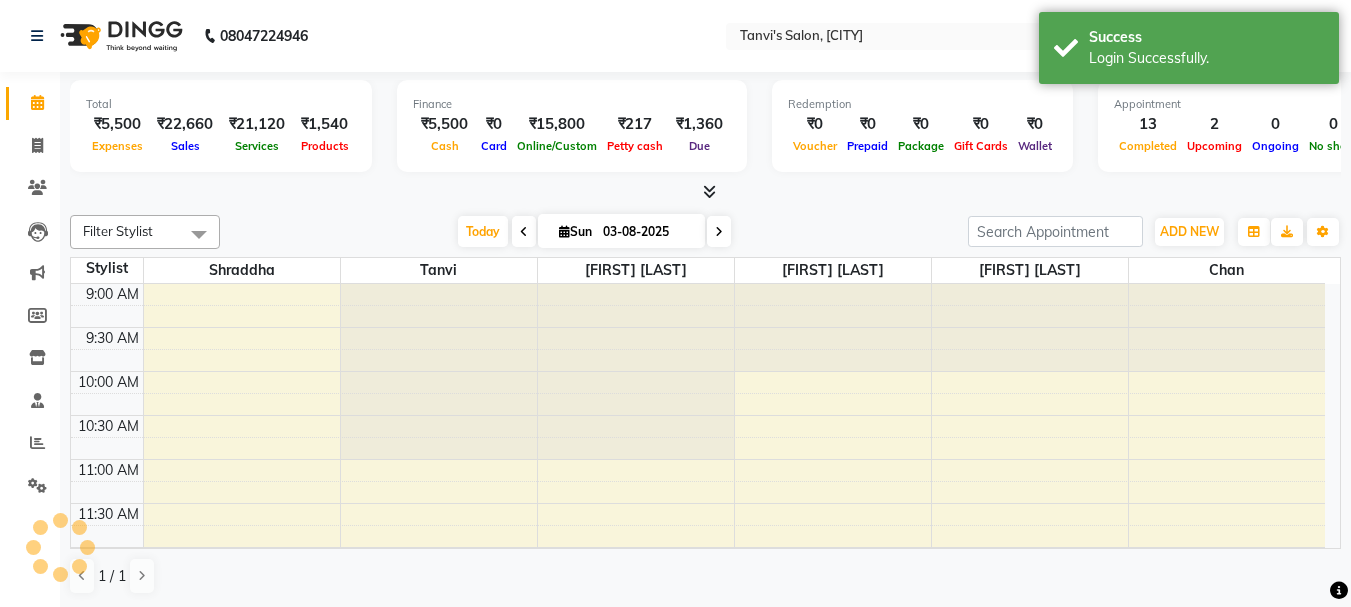 scroll, scrollTop: 0, scrollLeft: 0, axis: both 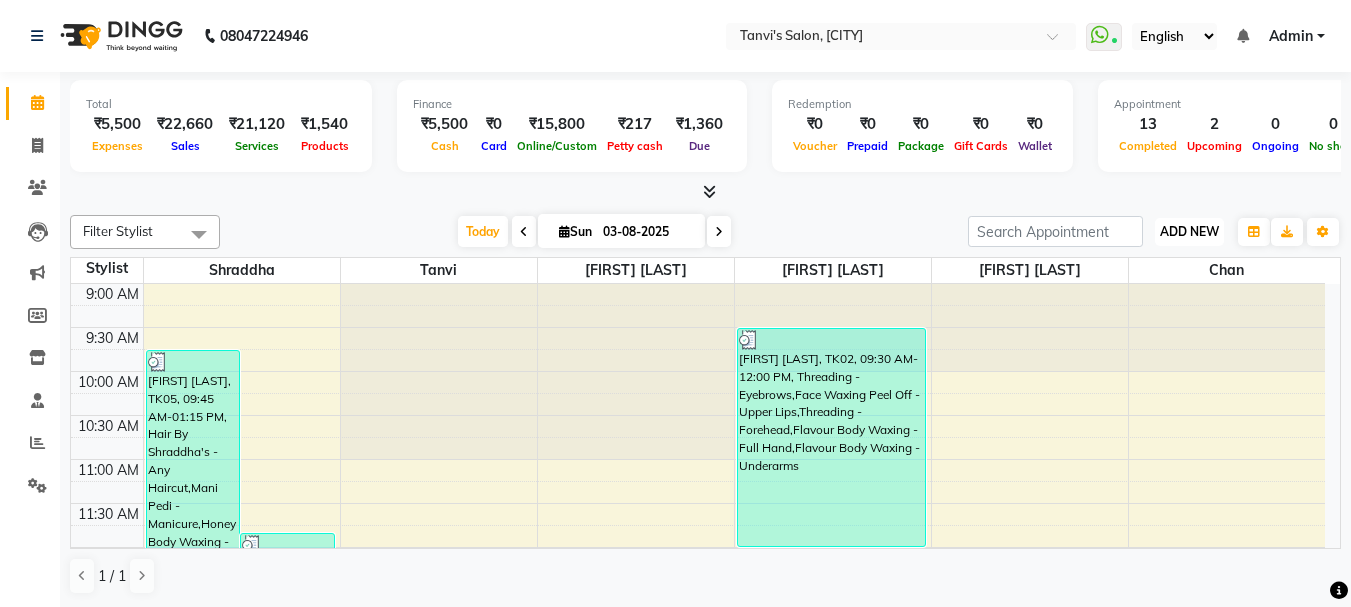click on "ADD NEW" at bounding box center (1189, 231) 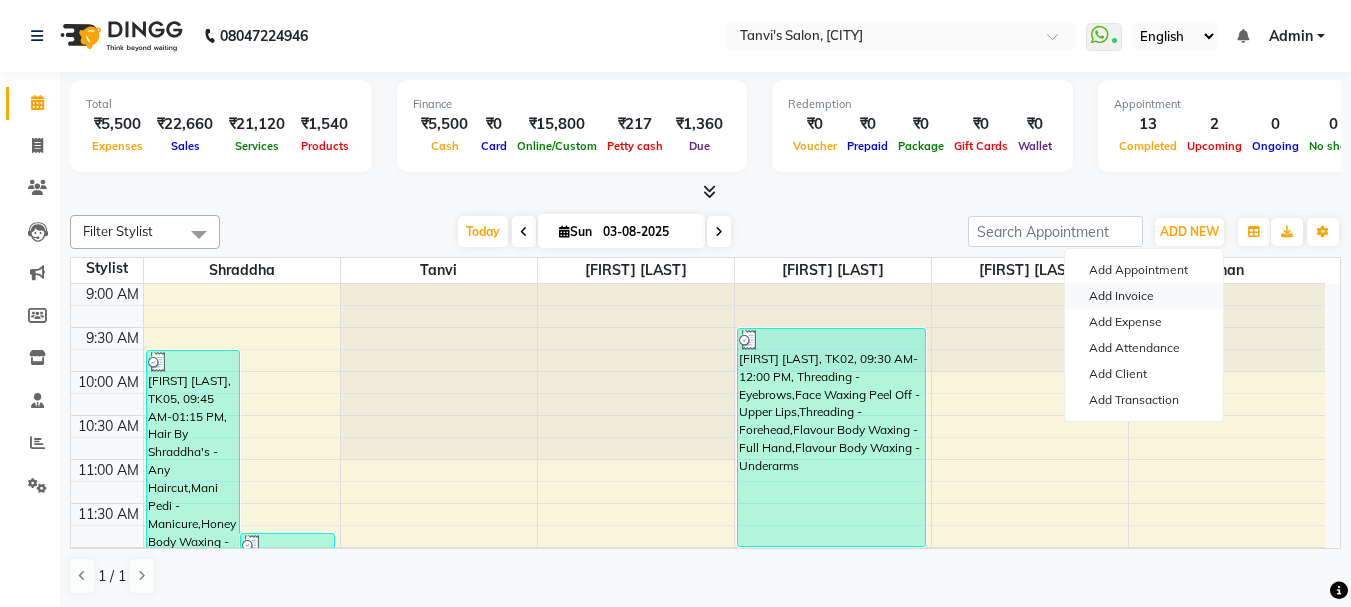 click on "Add Invoice" at bounding box center [1144, 296] 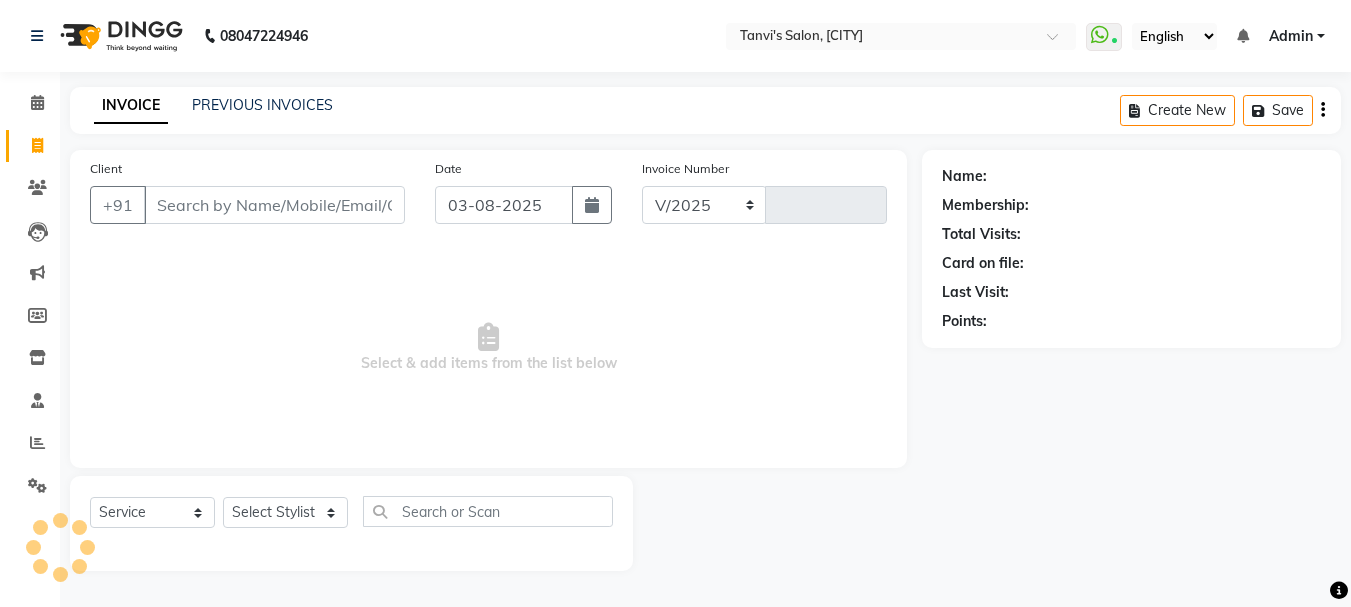 select on "716" 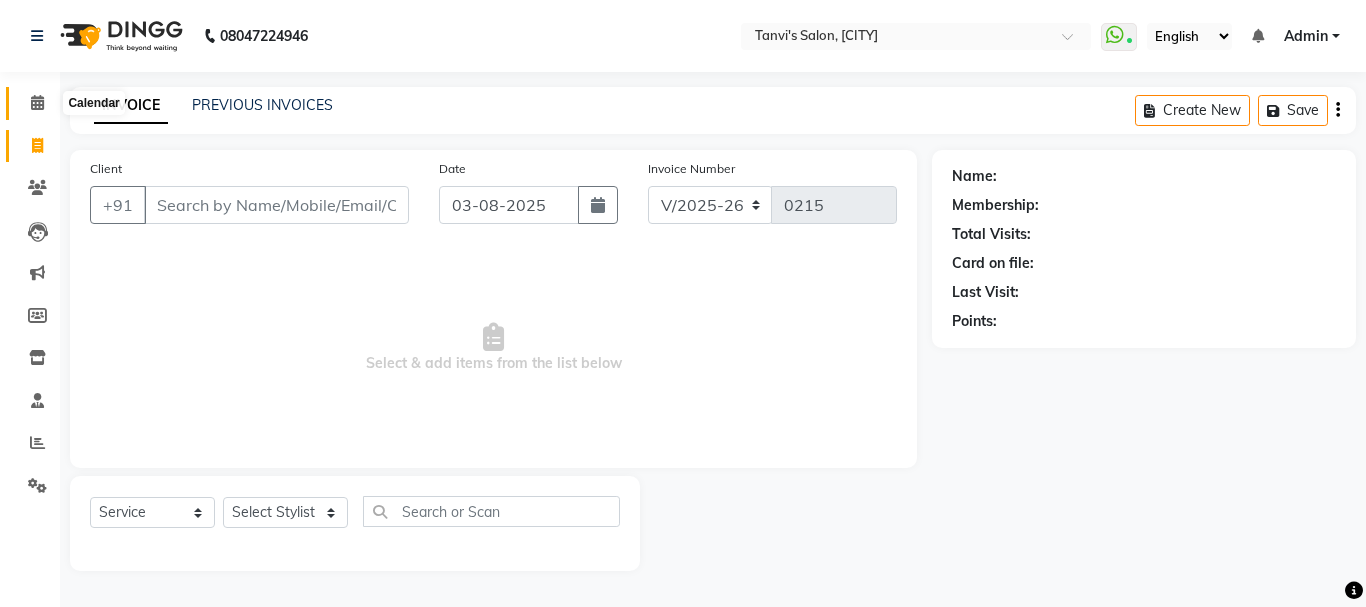 click 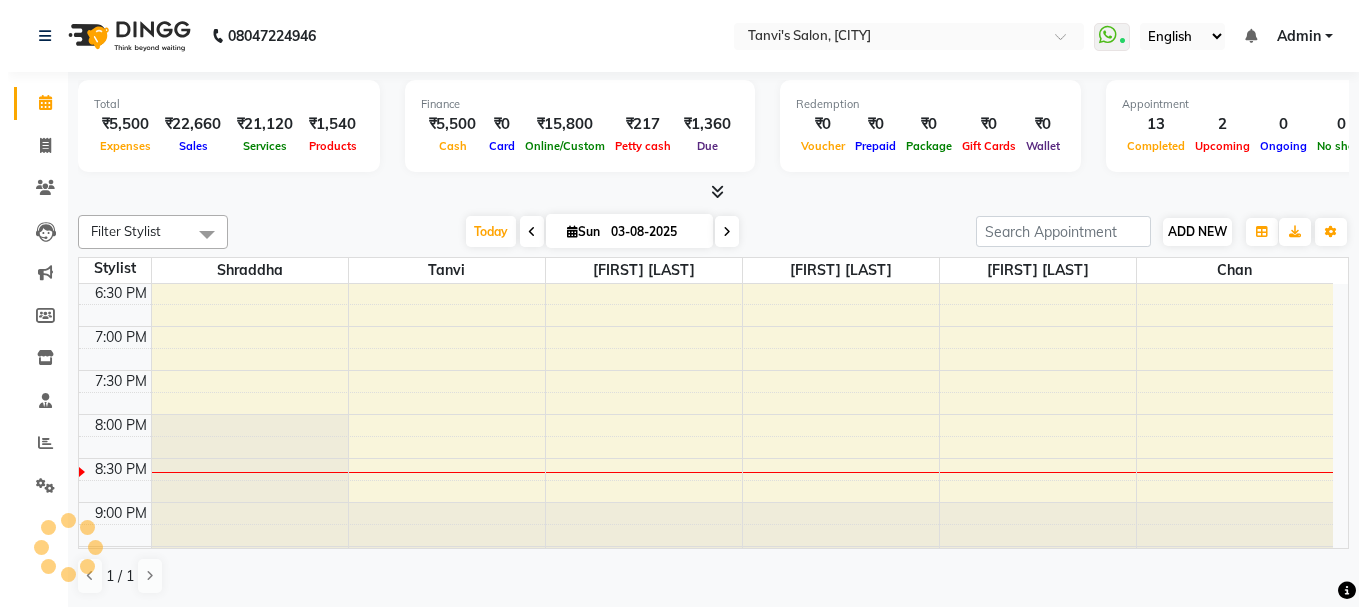 scroll, scrollTop: 0, scrollLeft: 0, axis: both 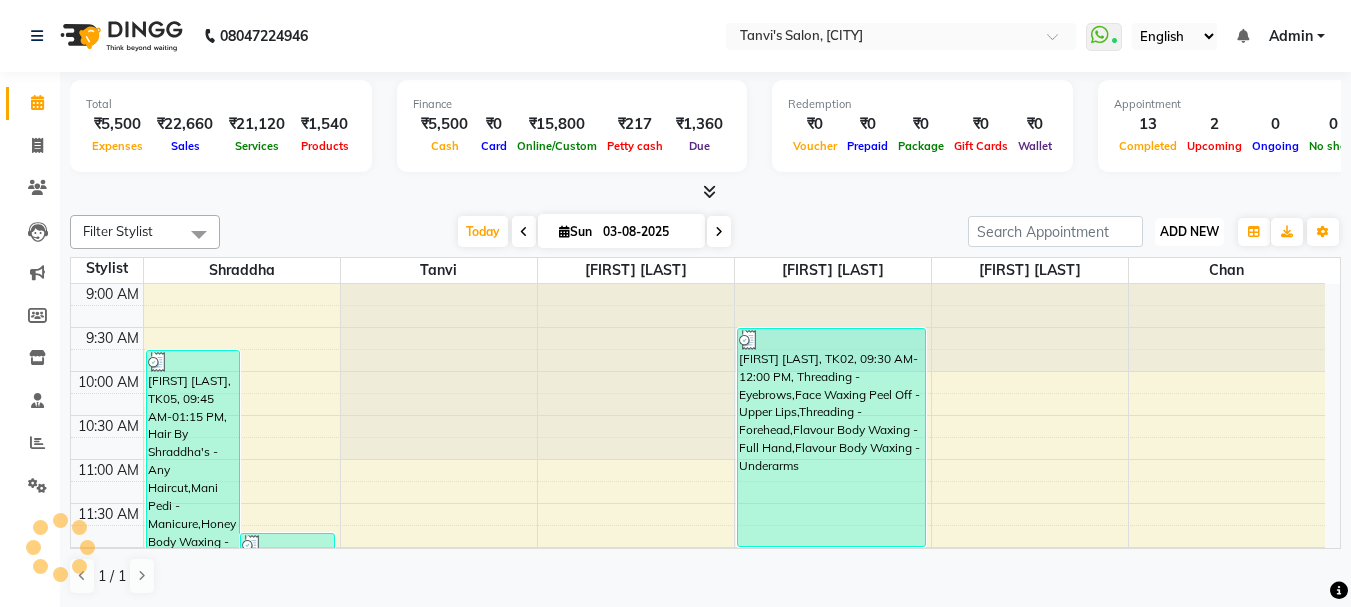 click on "ADD NEW" at bounding box center (1189, 231) 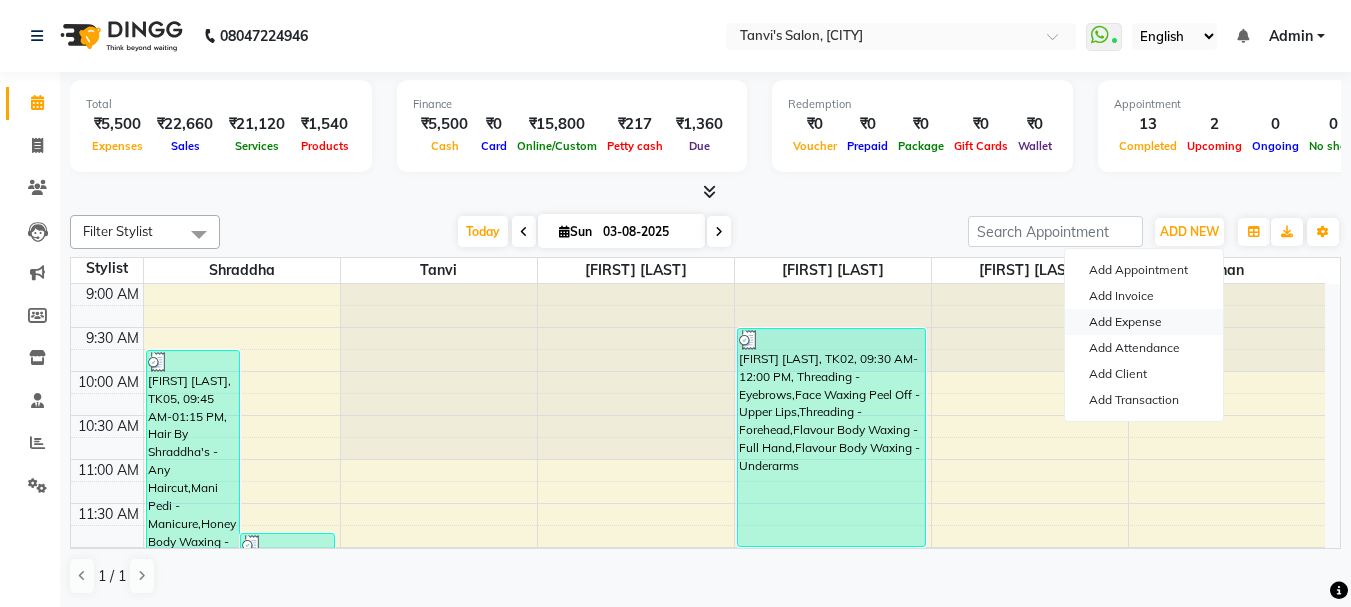 click on "Add Expense" at bounding box center [1144, 322] 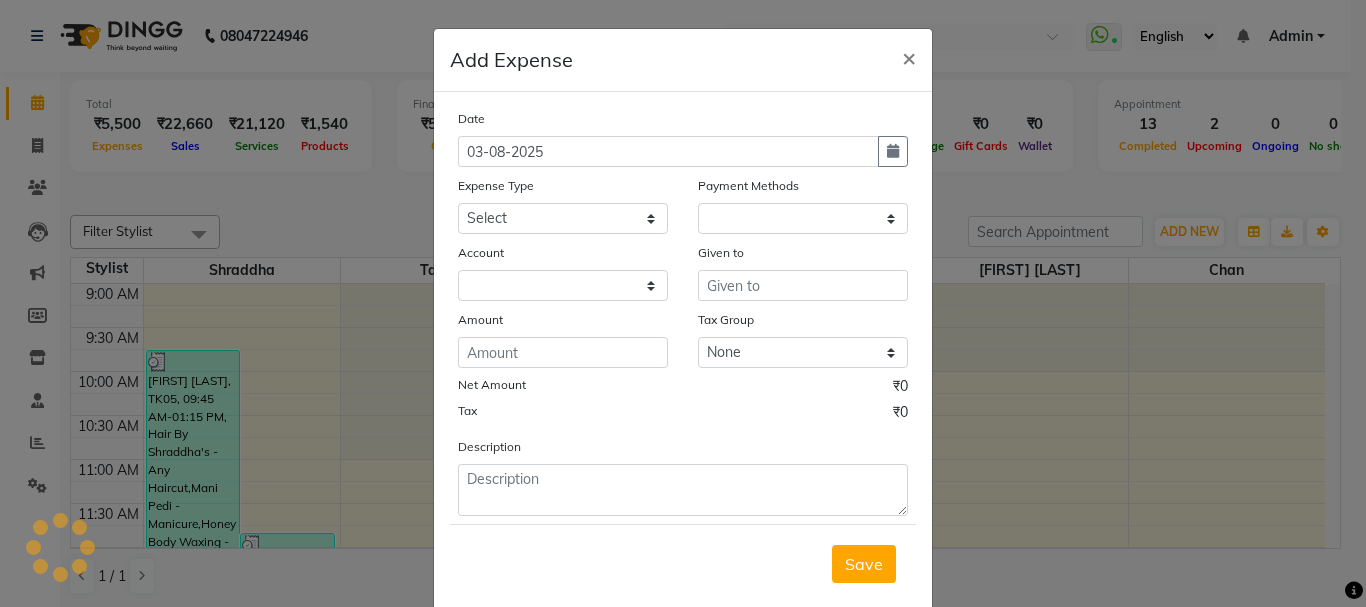 select on "1" 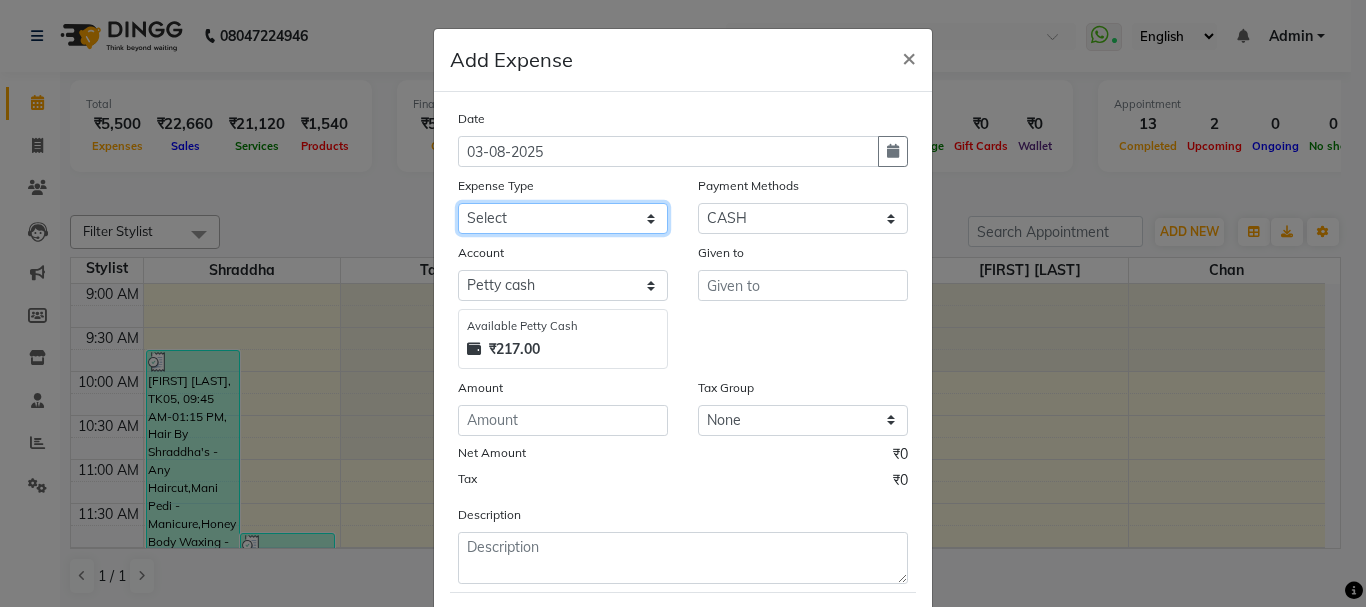 click on "Select Advance Salary Bank charges Car maintenance  Cash transfer to bank Cash transfer to hub Client Snacks Clinical charges Equipment Fuel Govt fee Incentive Insurance International purchase Loan Repayment Maintenance Marketing Miscellaneous MRA Other Pantry Product Rent Salary Staff Snacks Tax Tea & Refreshment Utilities" 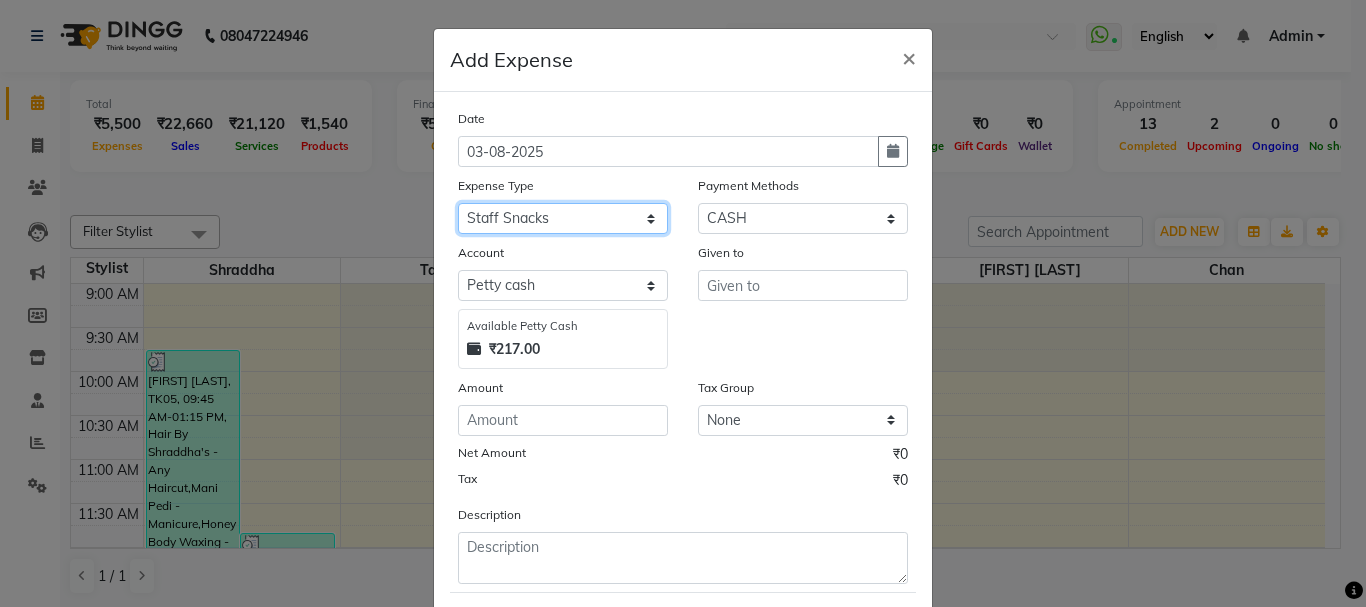 click on "Select Advance Salary Bank charges Car maintenance  Cash transfer to bank Cash transfer to hub Client Snacks Clinical charges Equipment Fuel Govt fee Incentive Insurance International purchase Loan Repayment Maintenance Marketing Miscellaneous MRA Other Pantry Product Rent Salary Staff Snacks Tax Tea & Refreshment Utilities" 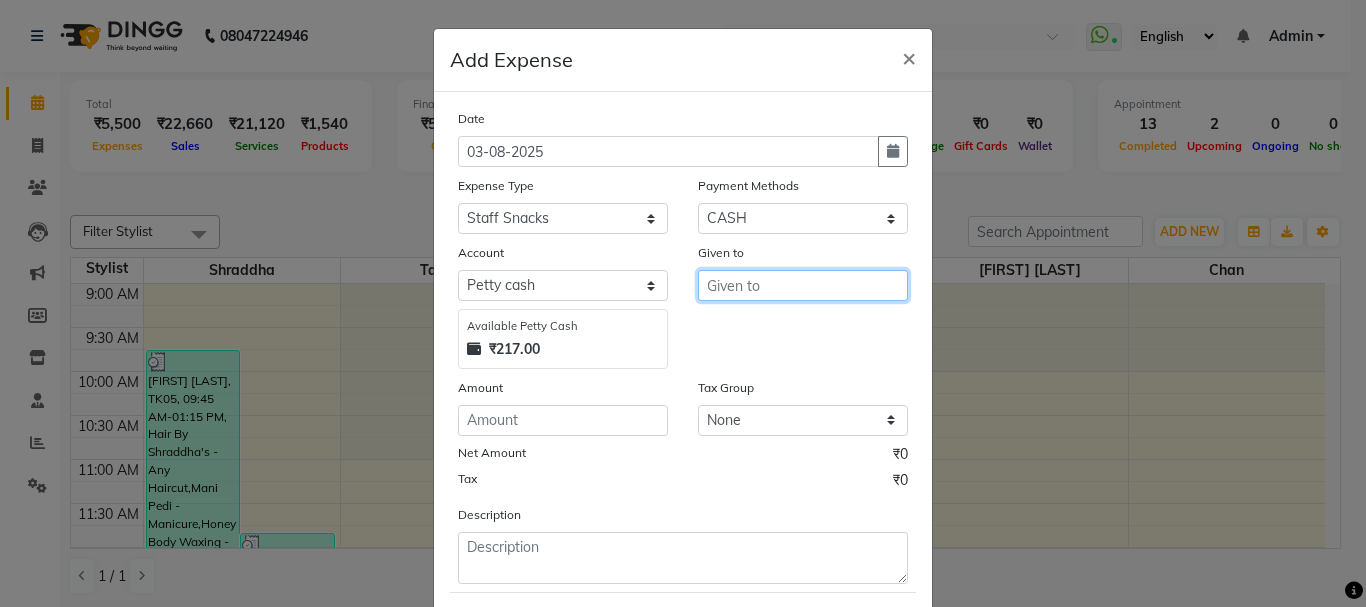 click at bounding box center (803, 285) 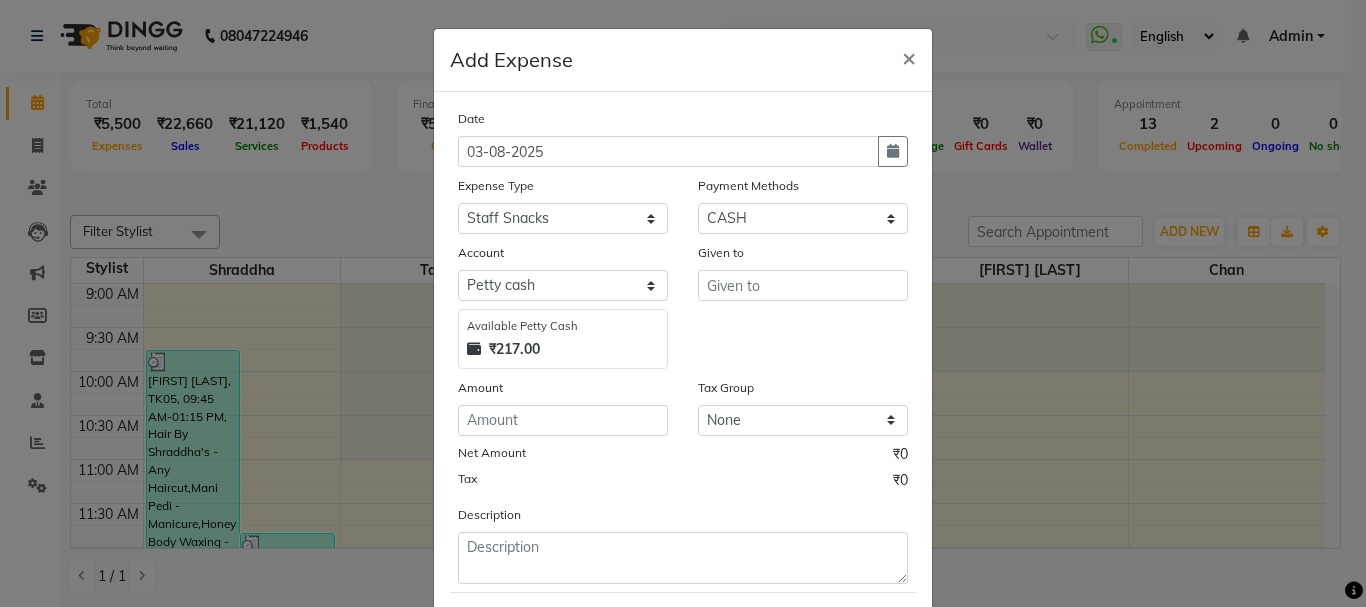 click on "Given to" 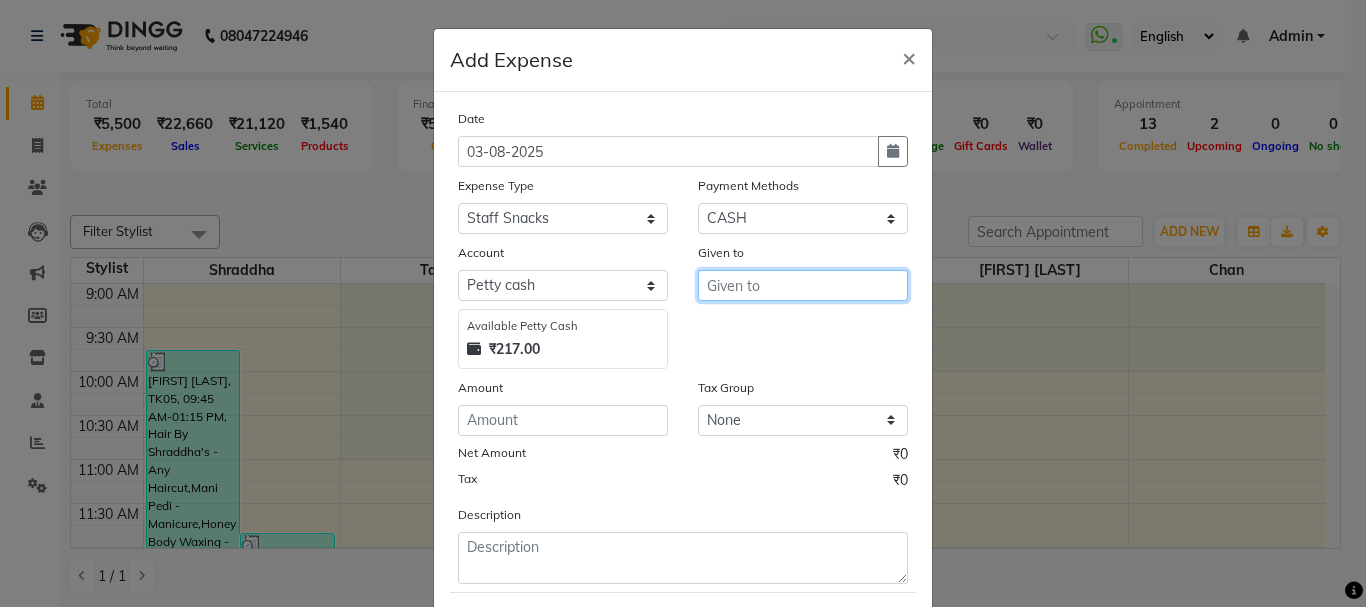 click at bounding box center [803, 285] 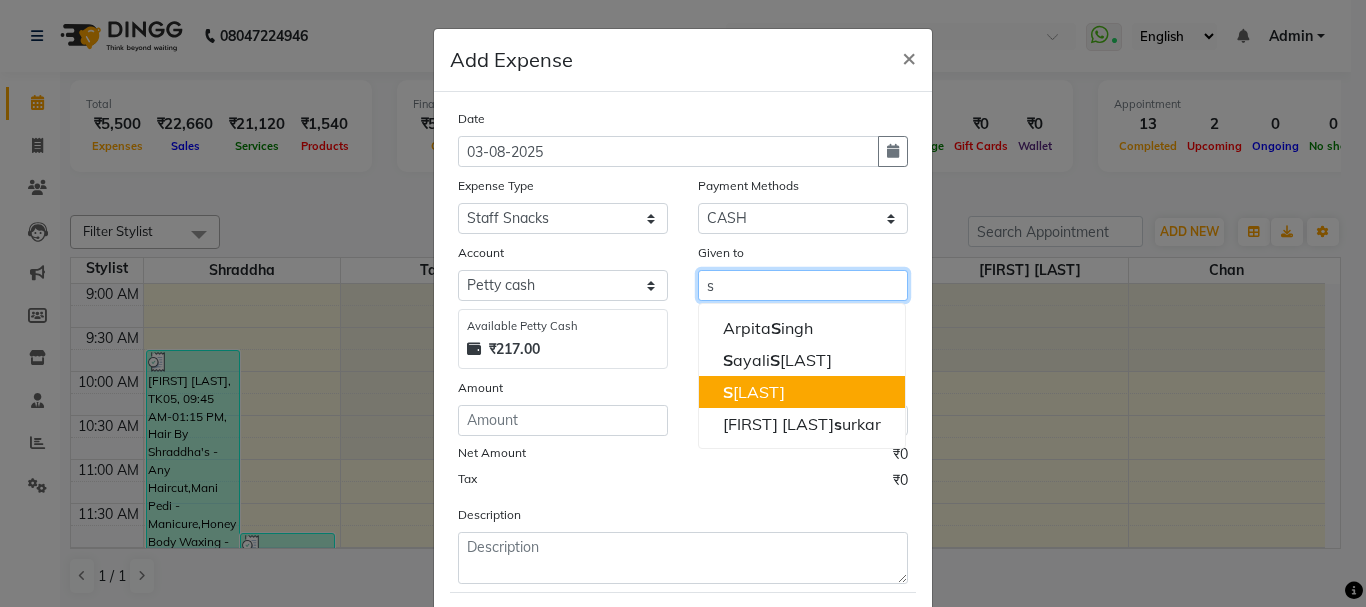 click on "S hraddha" at bounding box center [754, 392] 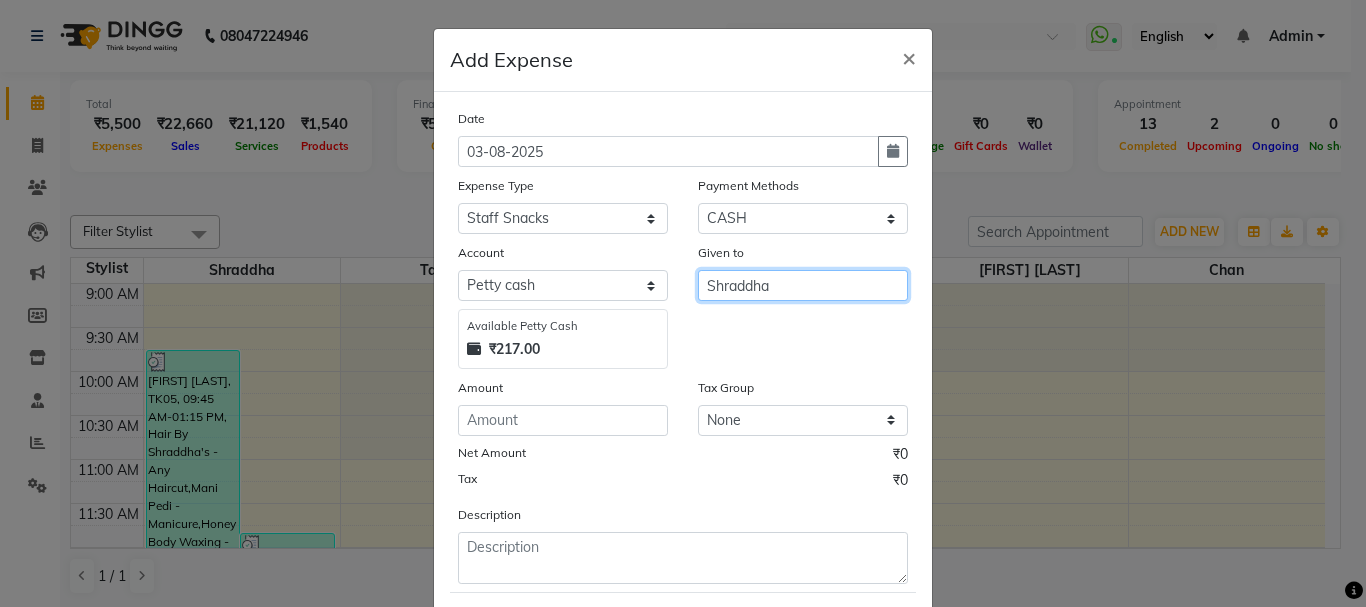 type on "Shraddha" 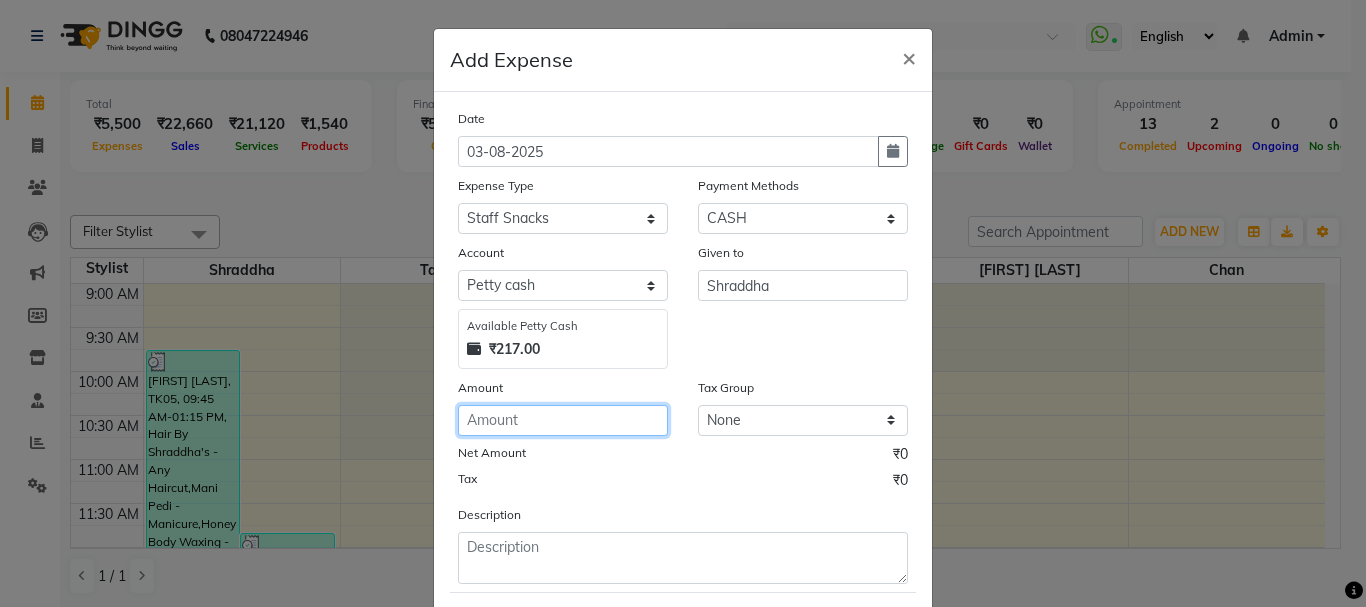 click 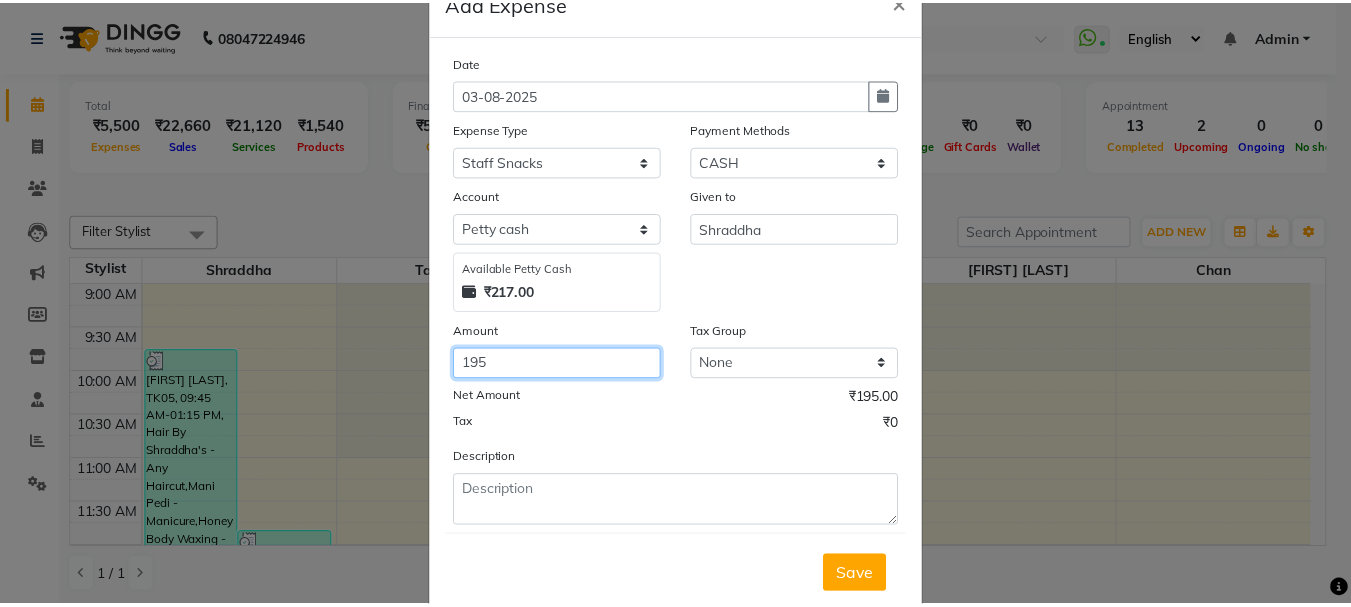 scroll, scrollTop: 109, scrollLeft: 0, axis: vertical 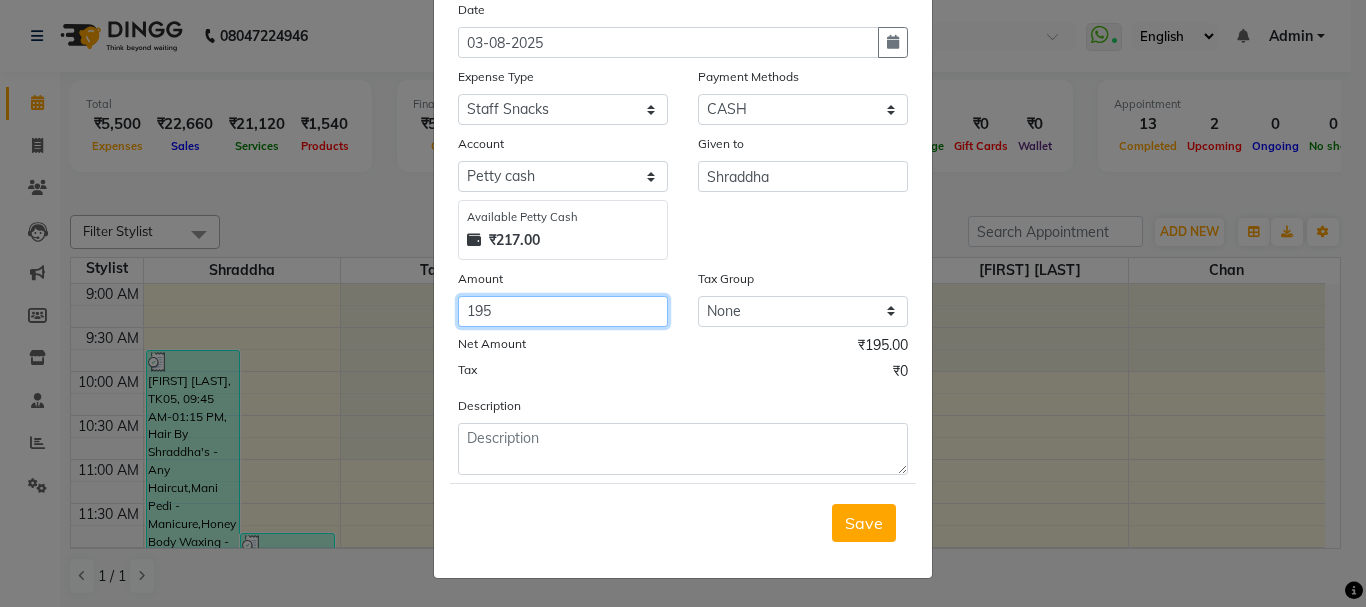 type on "195" 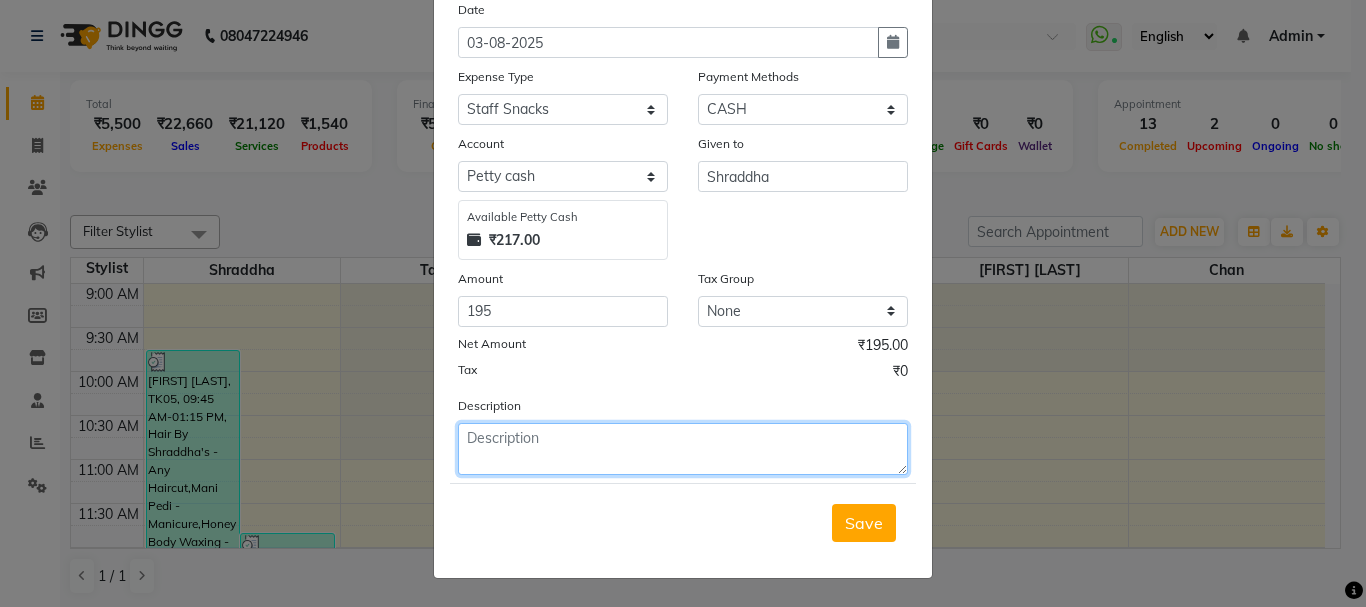 click 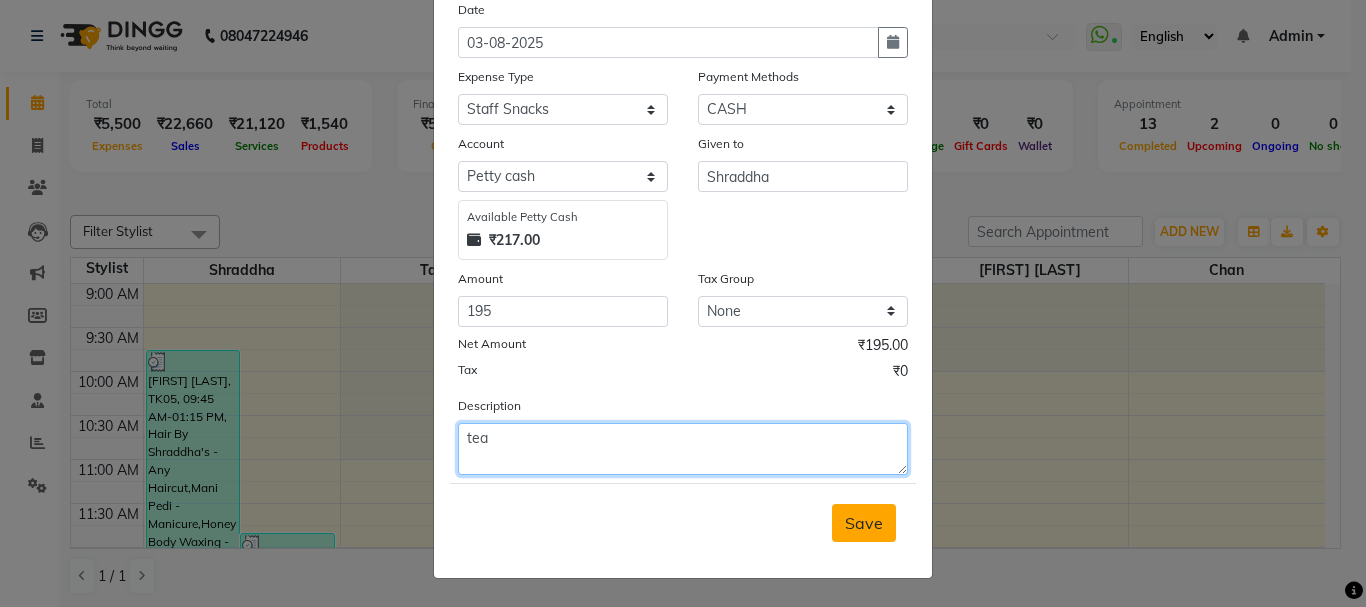 type on "tea" 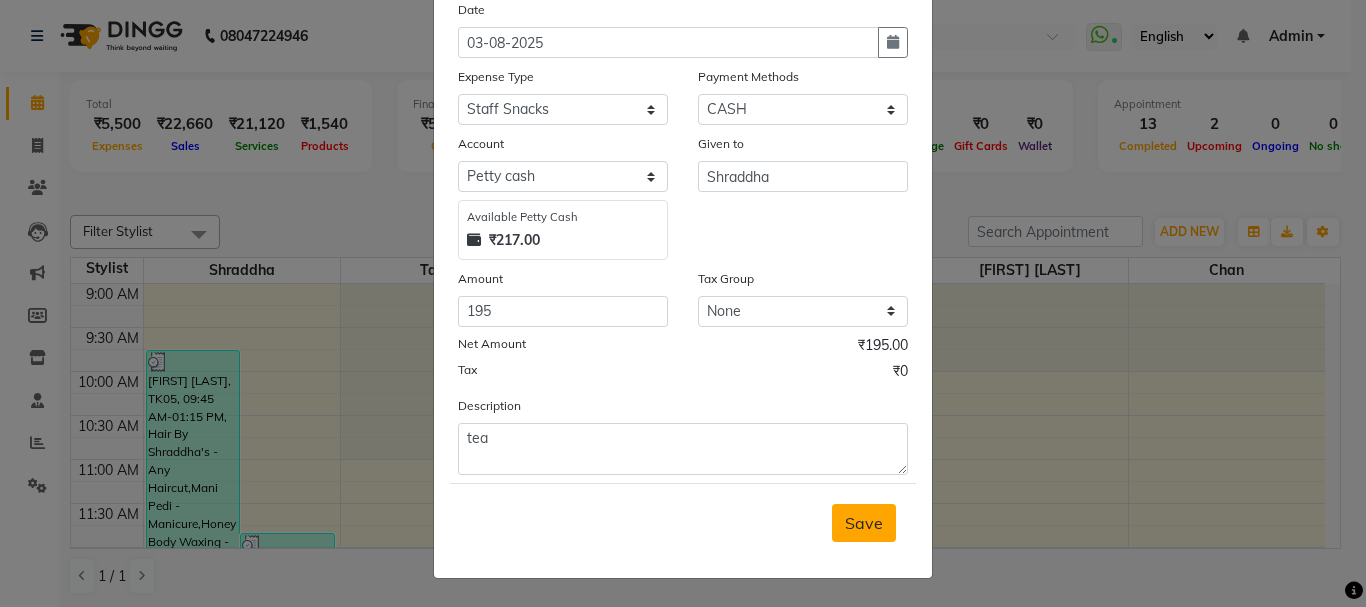click on "Save" at bounding box center [864, 523] 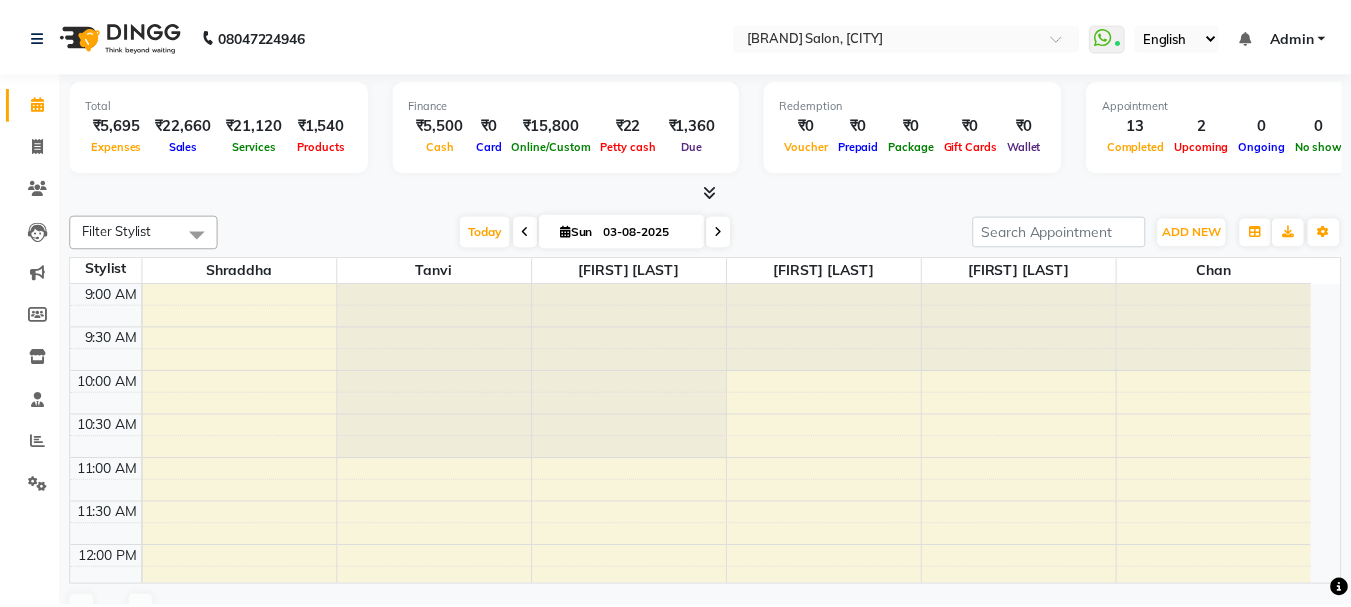 scroll, scrollTop: 0, scrollLeft: 0, axis: both 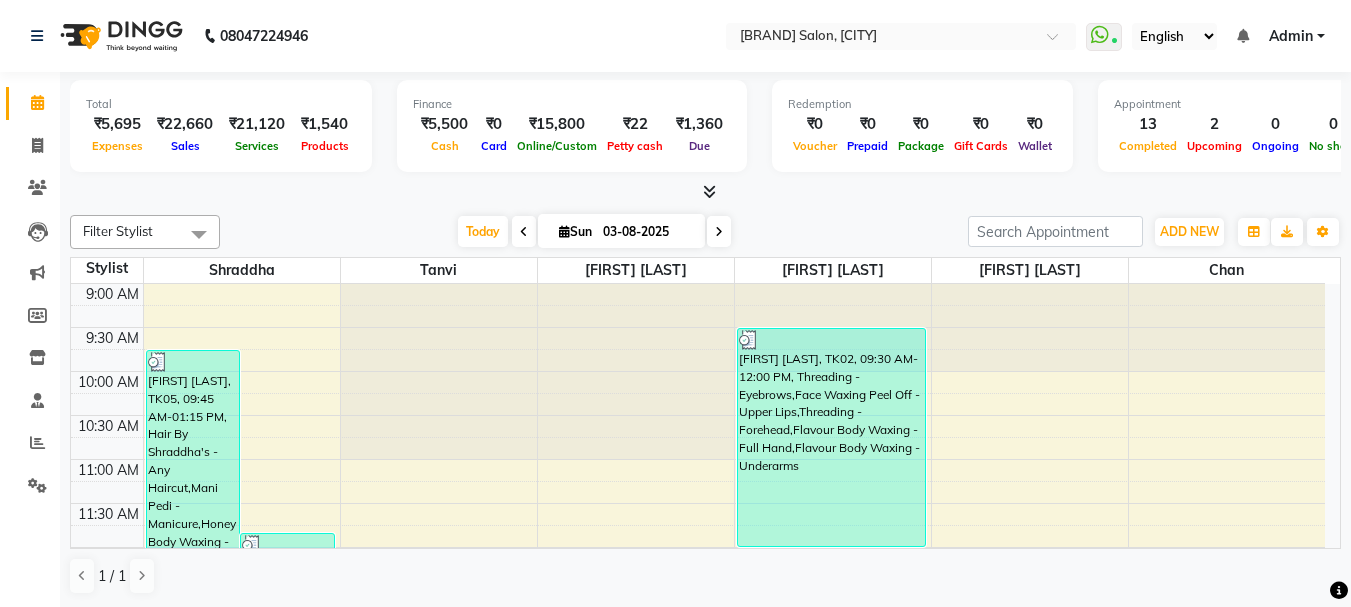 click on "Admin" at bounding box center (1291, 36) 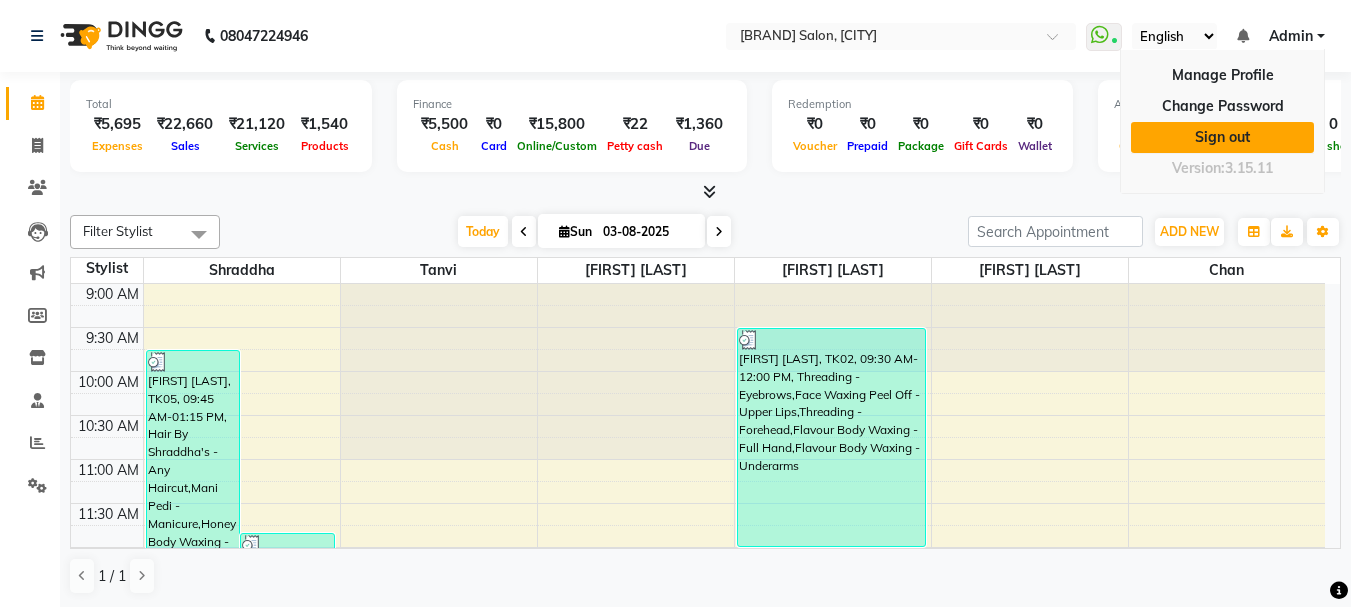 click on "Sign out" at bounding box center (1222, 137) 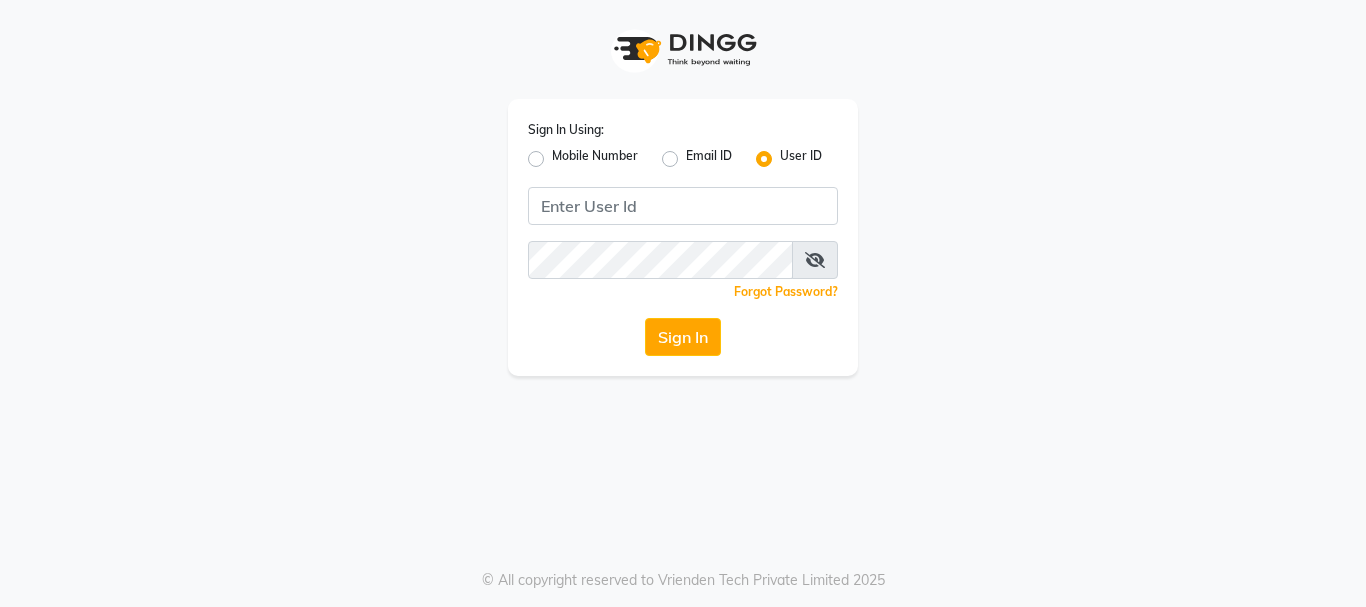 scroll, scrollTop: 0, scrollLeft: 0, axis: both 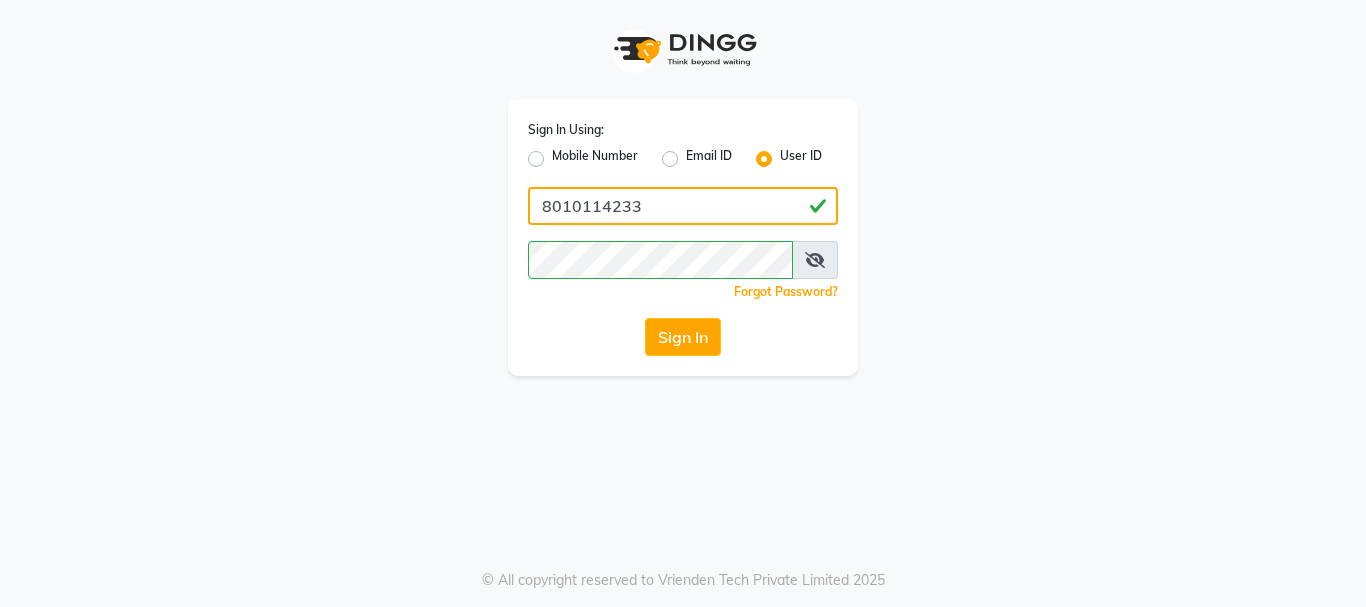 click on "8010114233" 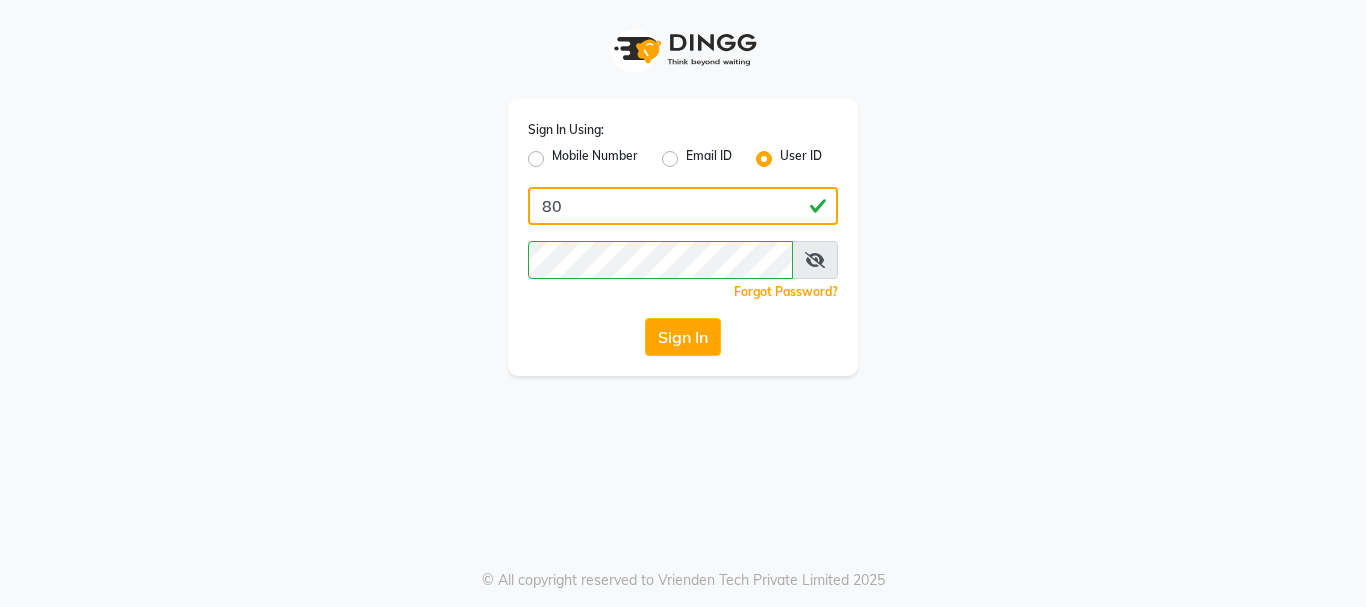 type on "8" 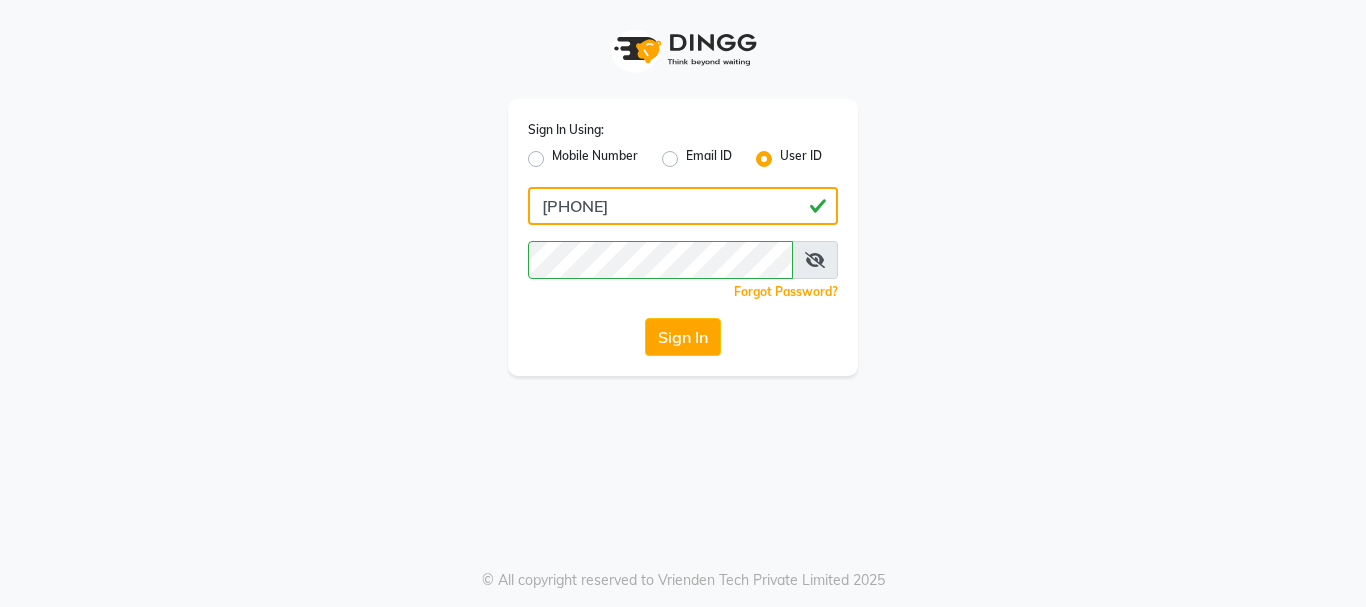 type on "[PHONE]" 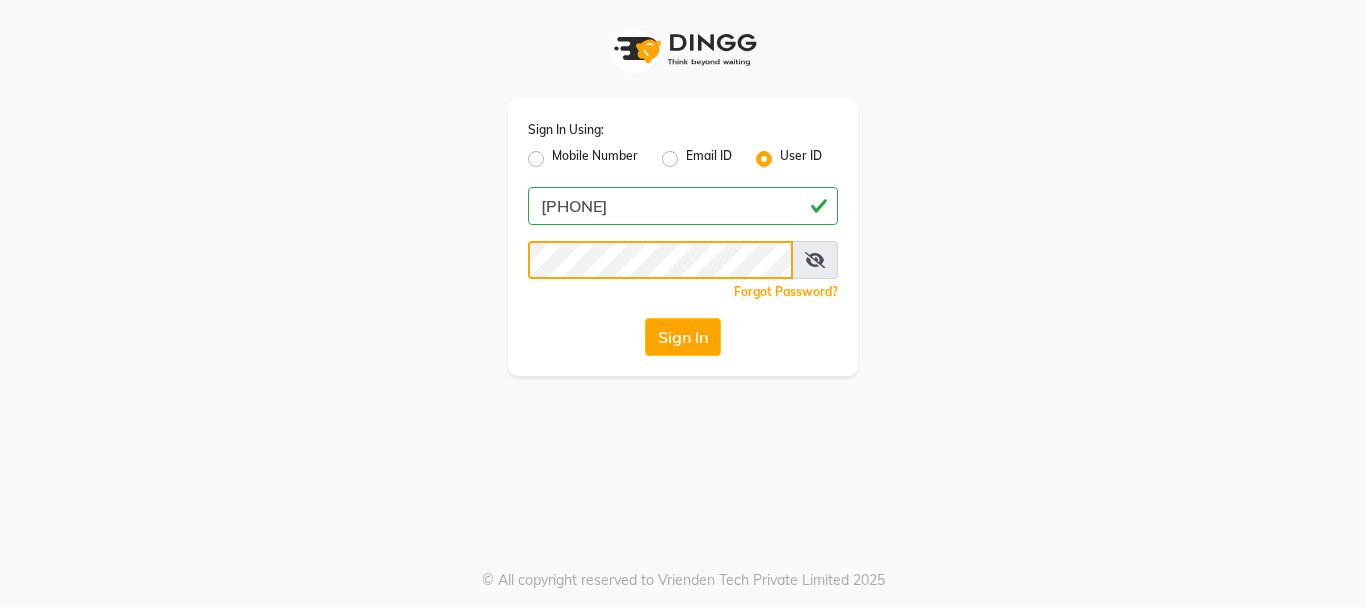 scroll, scrollTop: 0, scrollLeft: 0, axis: both 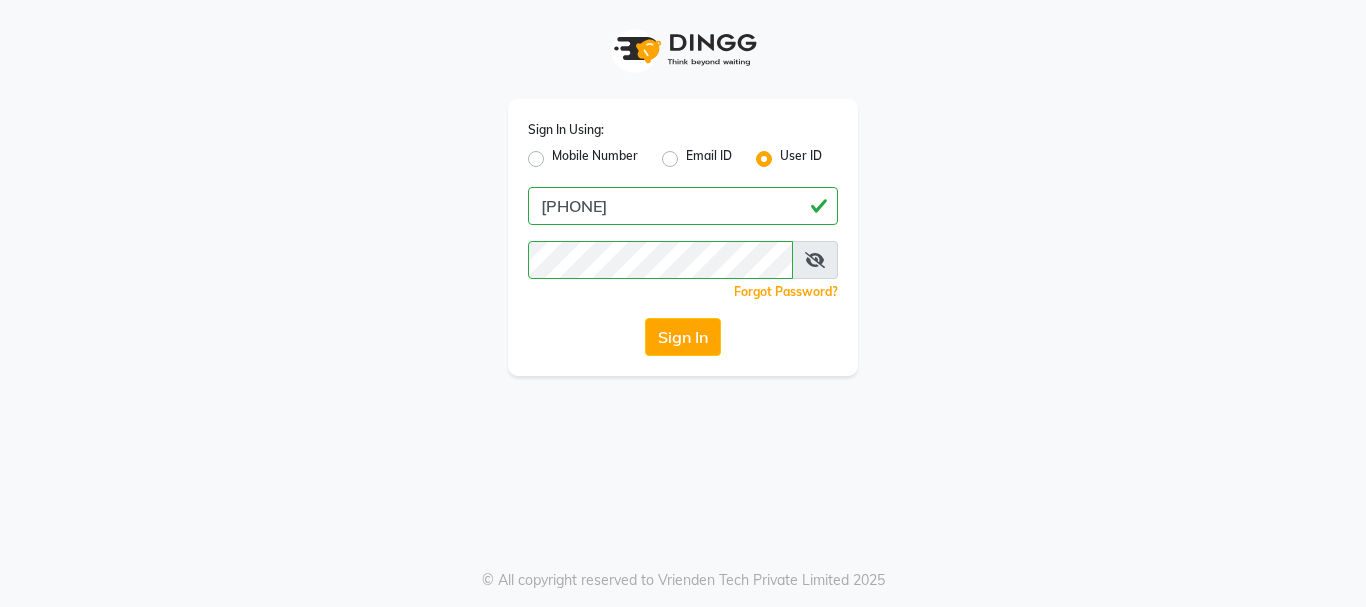 click at bounding box center [815, 260] 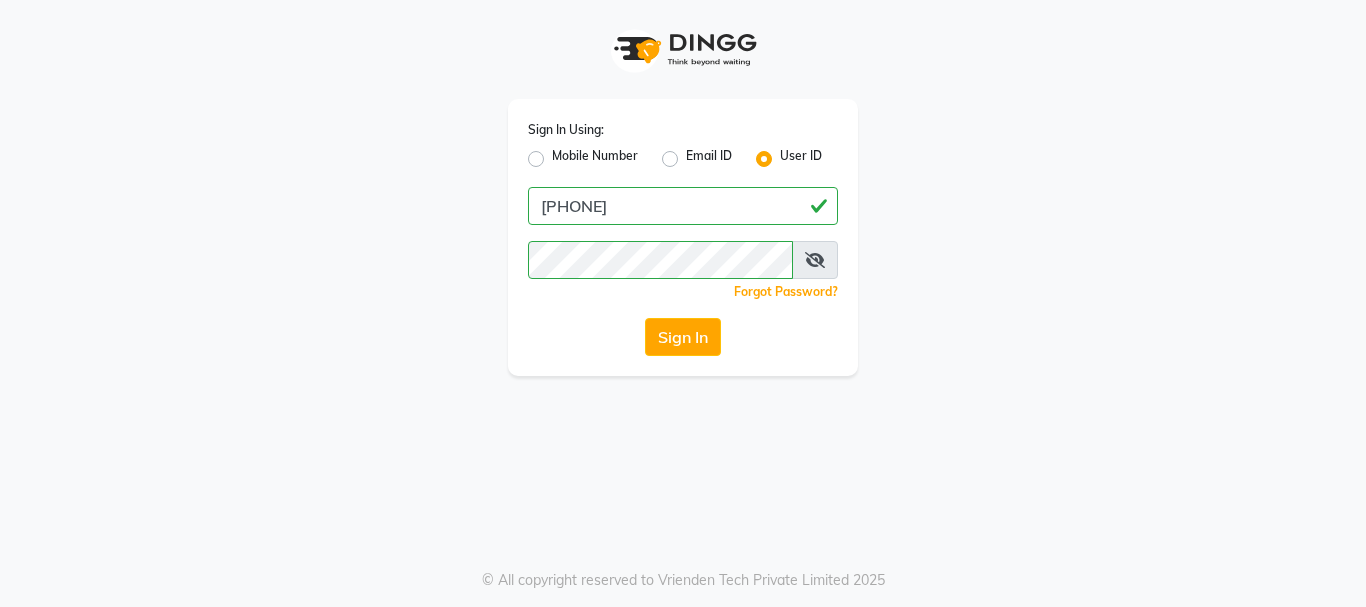 click at bounding box center [815, 260] 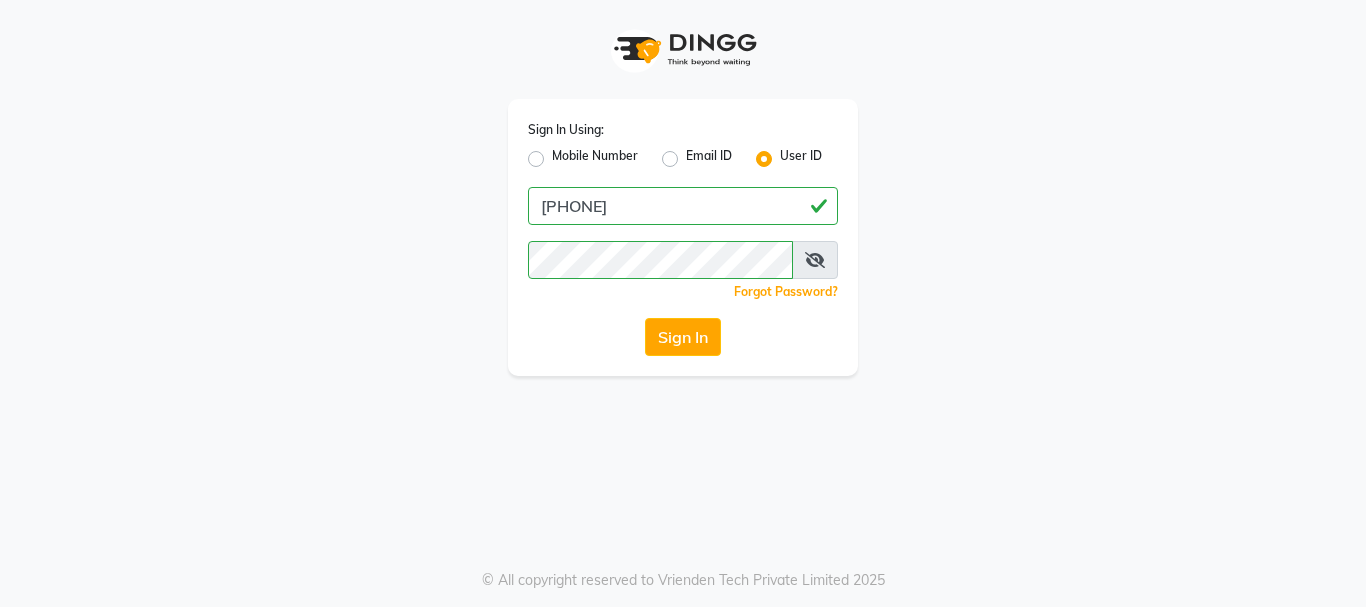 click on "Mobile Number" 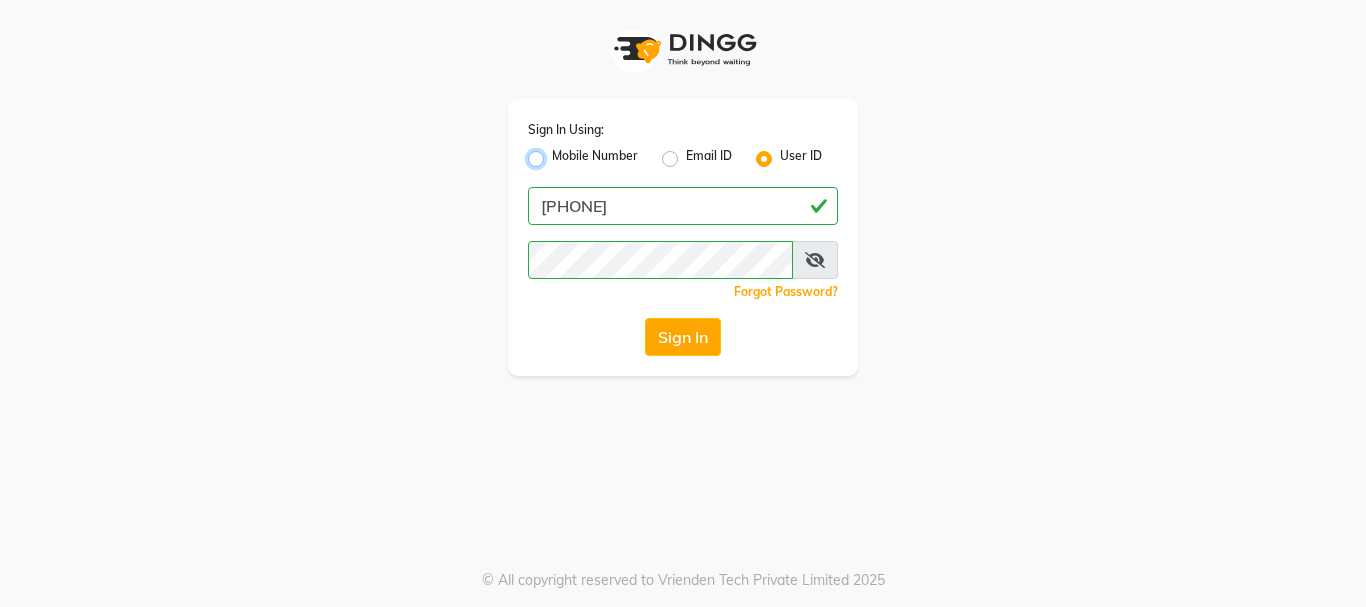 click on "Mobile Number" at bounding box center (558, 153) 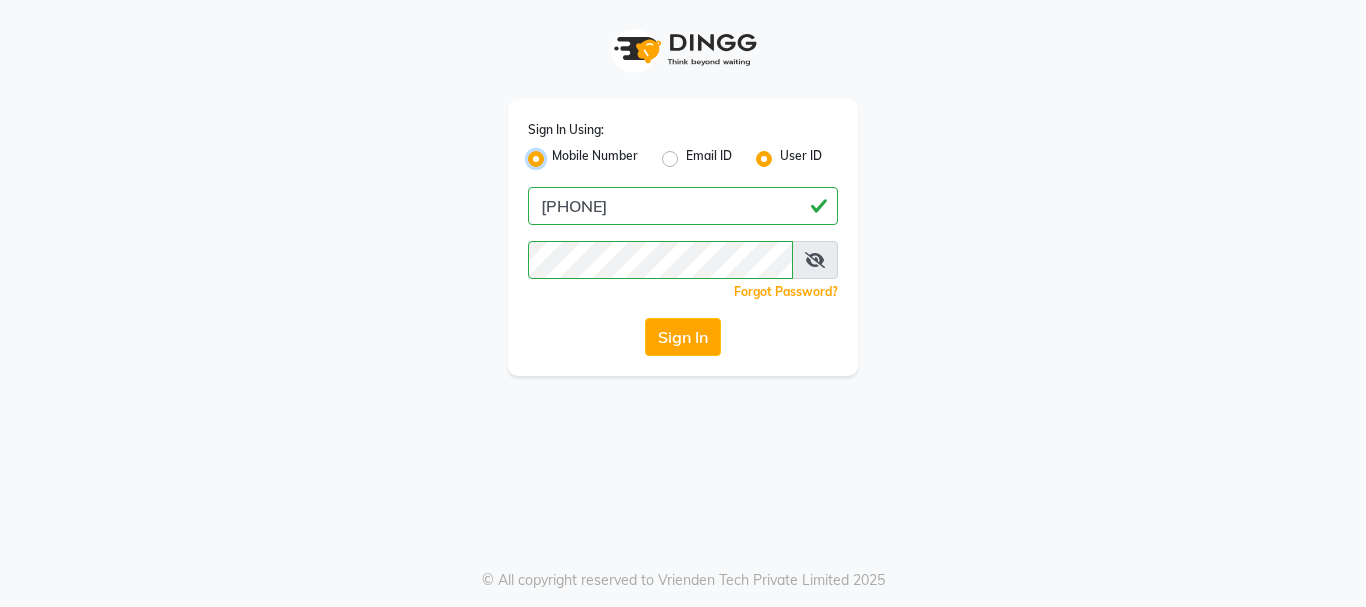 radio on "false" 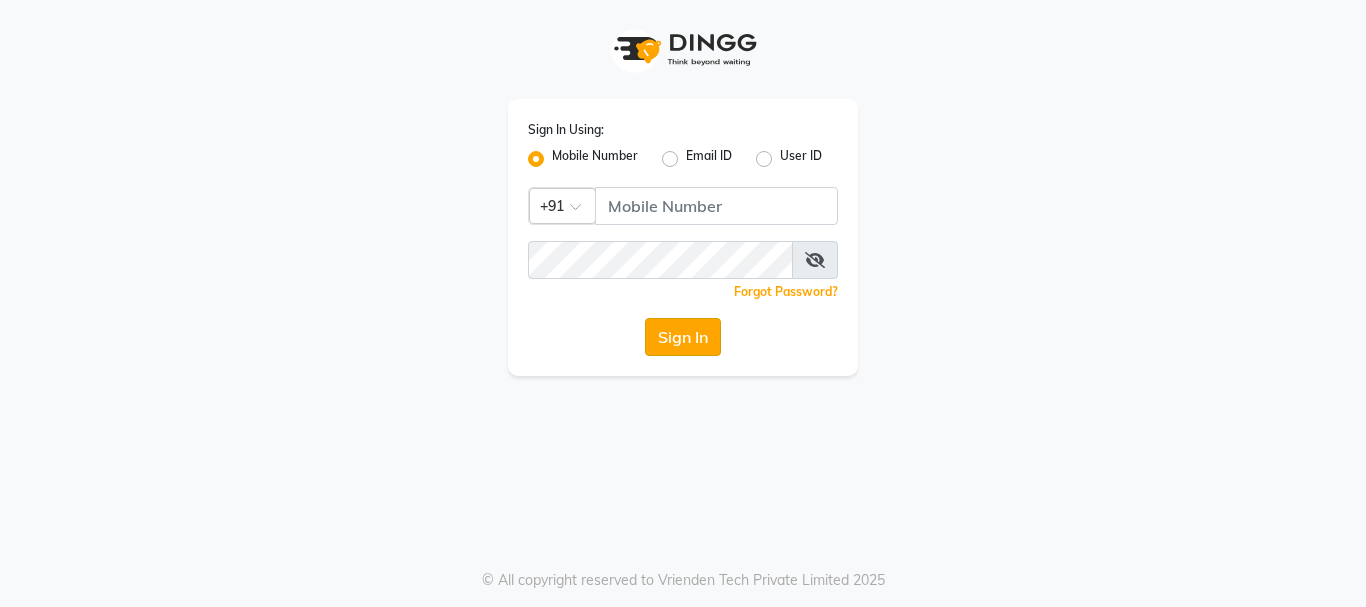 click on "Sign In" 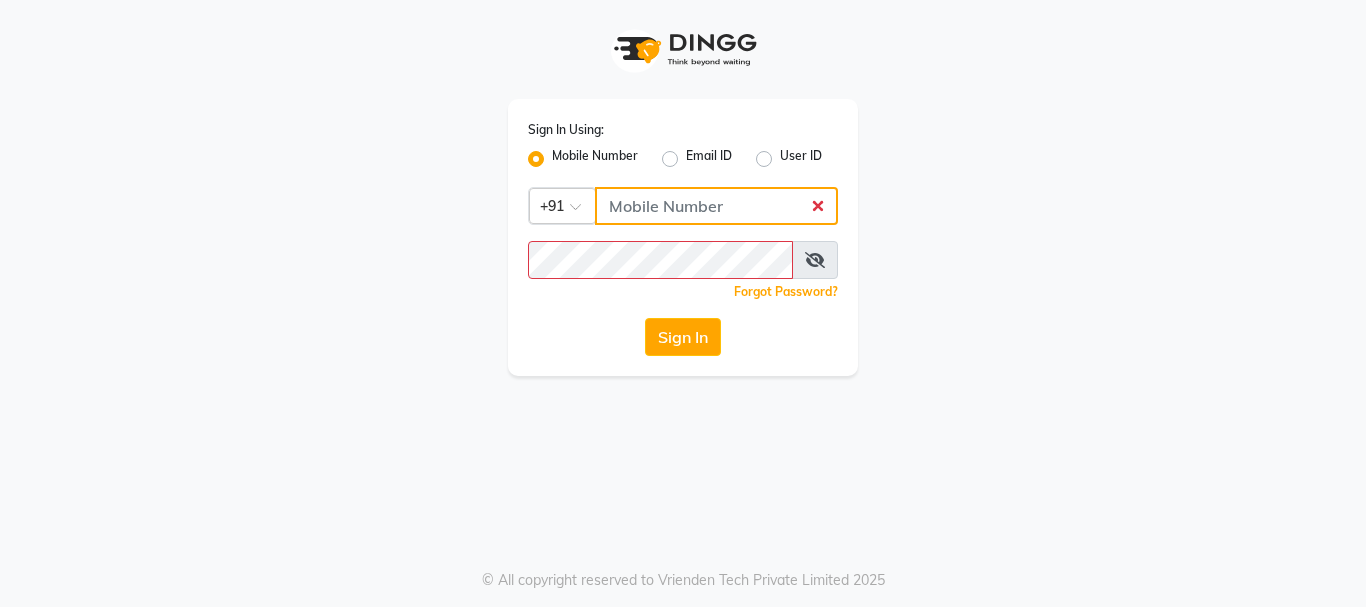 click 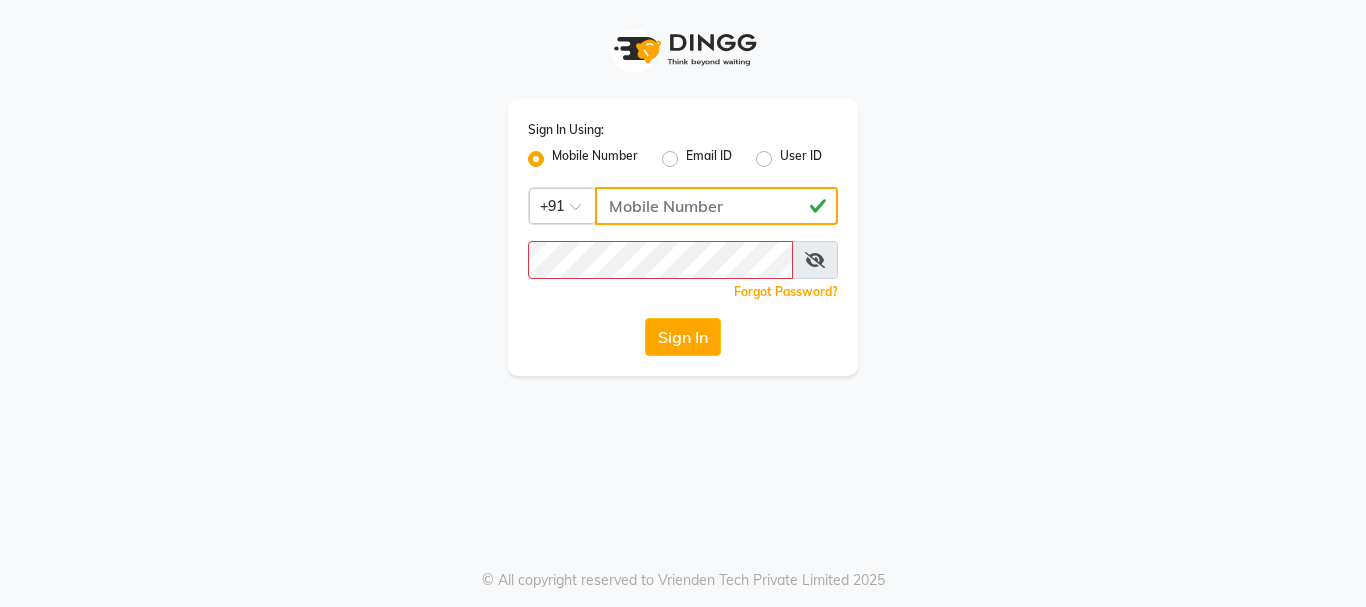 type on "[PHONE]" 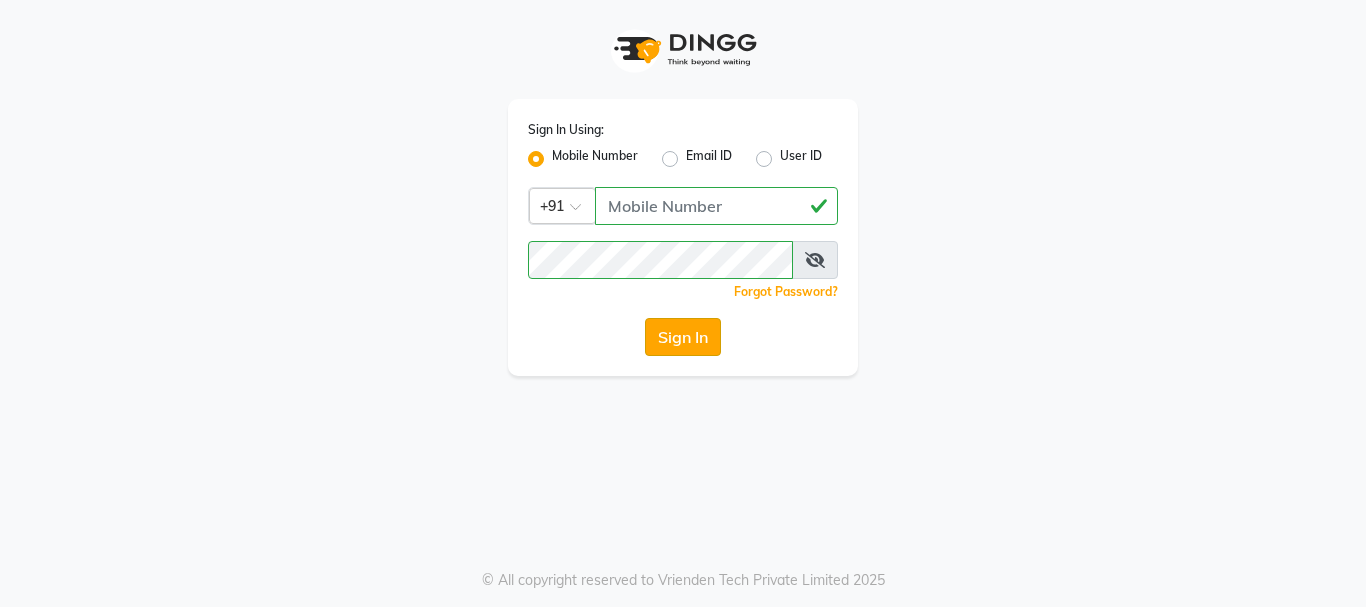 click on "Sign In" 